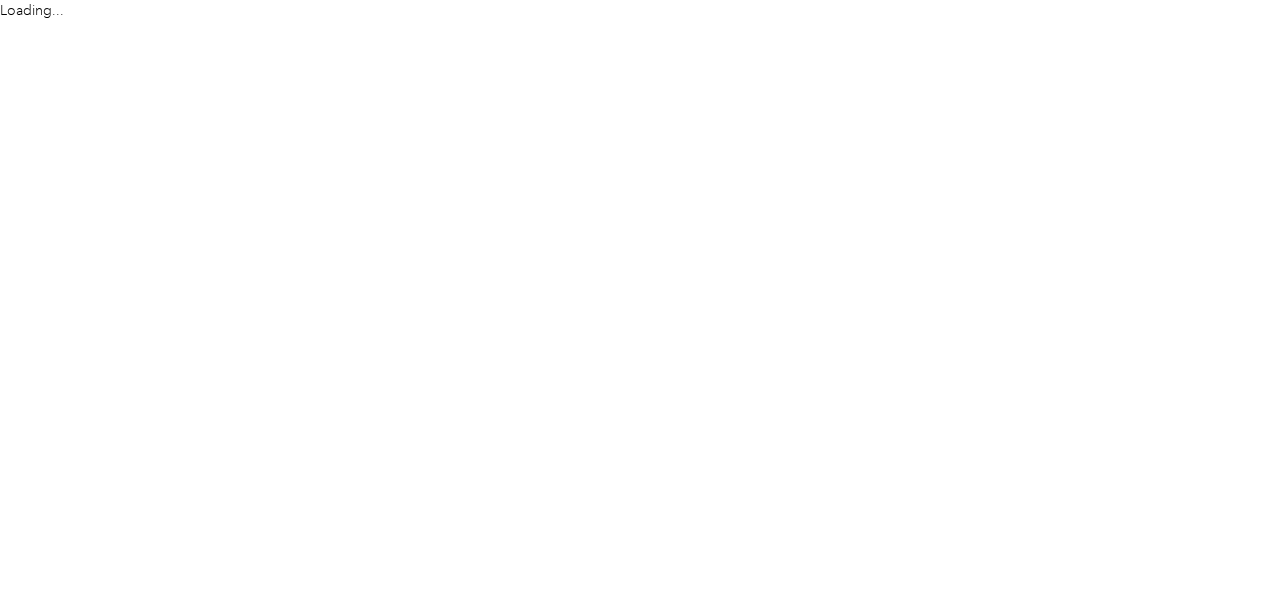 scroll, scrollTop: 0, scrollLeft: 0, axis: both 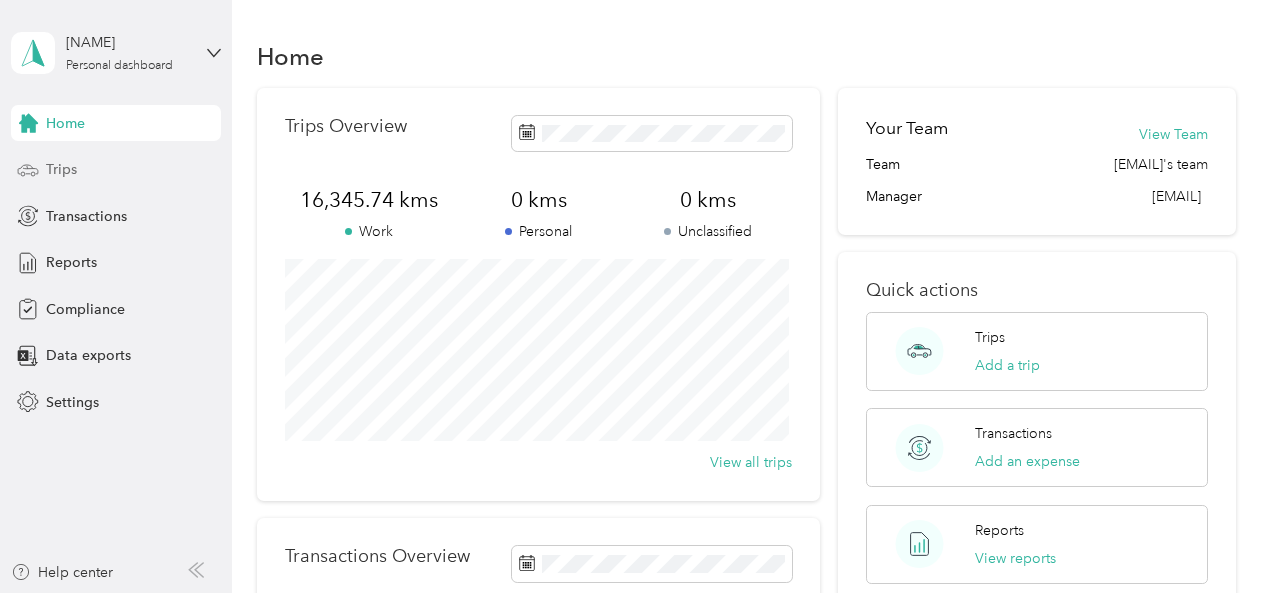 click on "Trips" at bounding box center [61, 169] 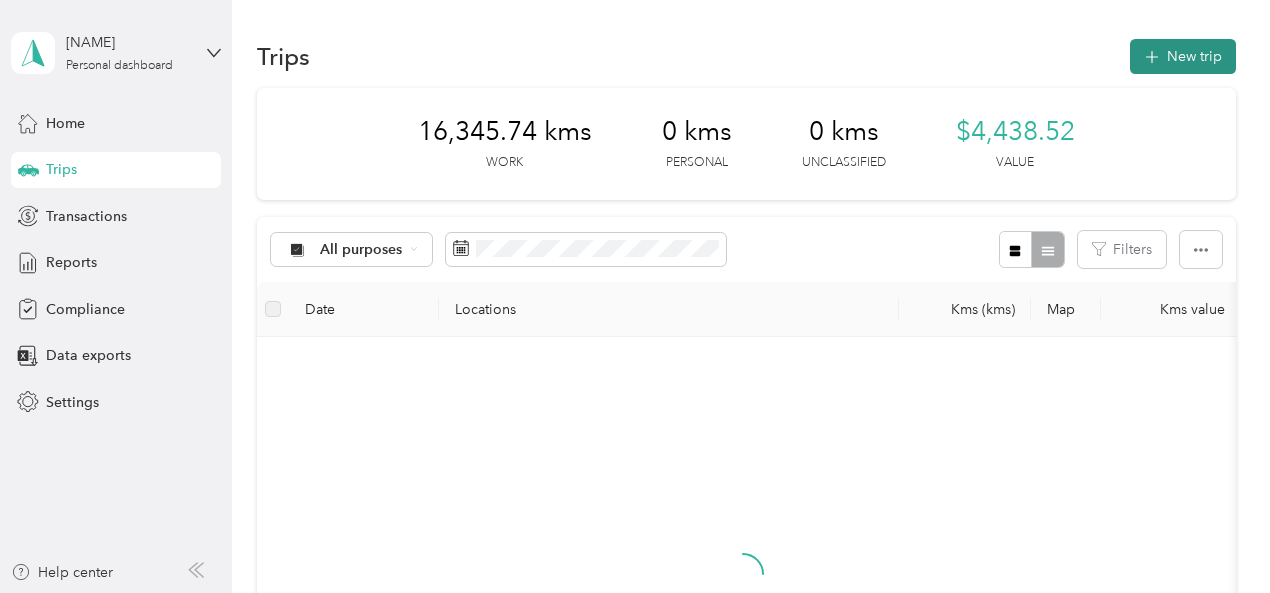 click 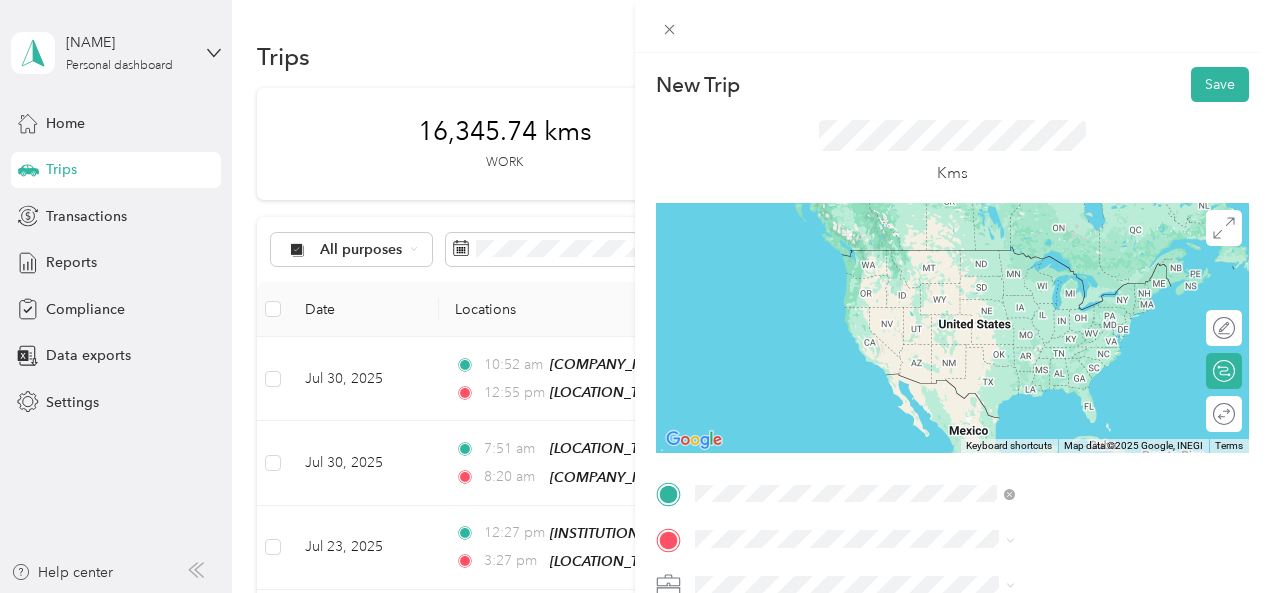 click on "[NUMBER] [STREET], [CITY], [POSTAL_CODE], [CITY], [PROVINCE], [COUNTRY]" at bounding box center (1066, 300) 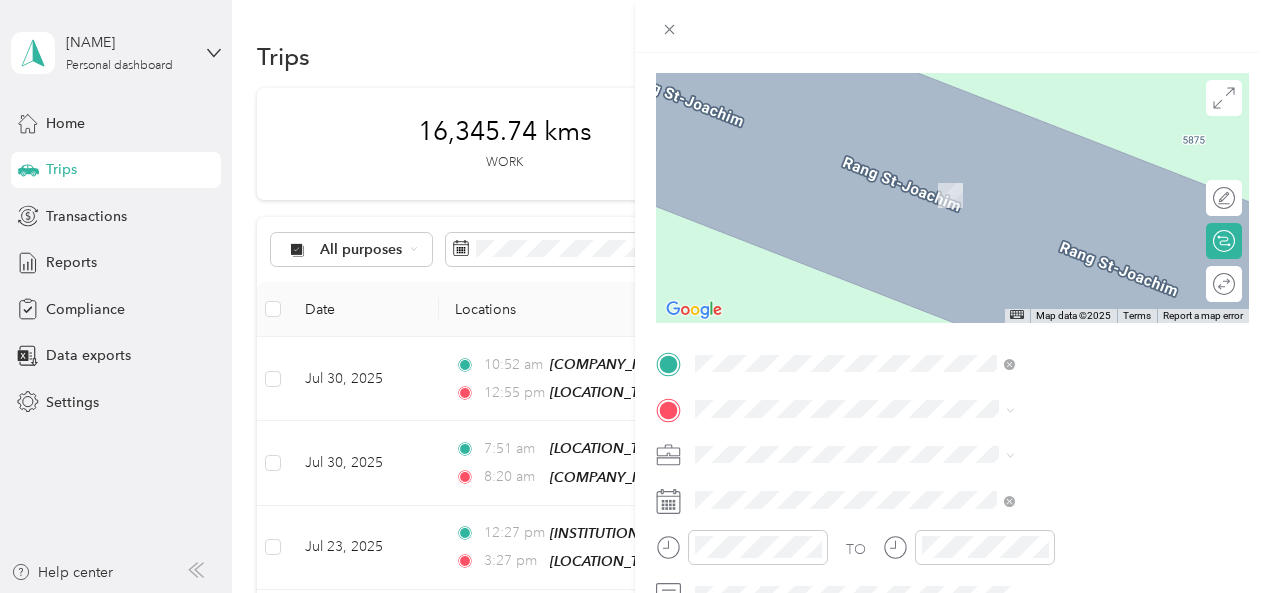 scroll, scrollTop: 132, scrollLeft: 0, axis: vertical 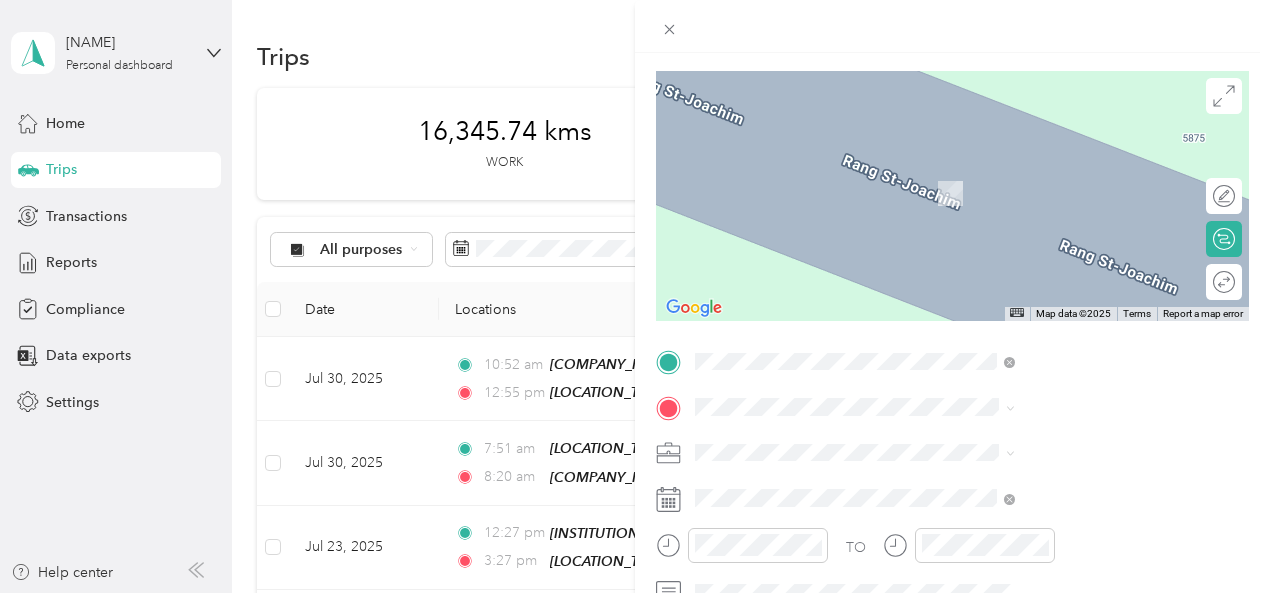 click on "[COMPANY_NAME] [NUMBER] [STREET], [CITY], [POSTAL_CODE], [CITY], [PROVINCE], [COUNTRY]" at bounding box center (1081, 299) 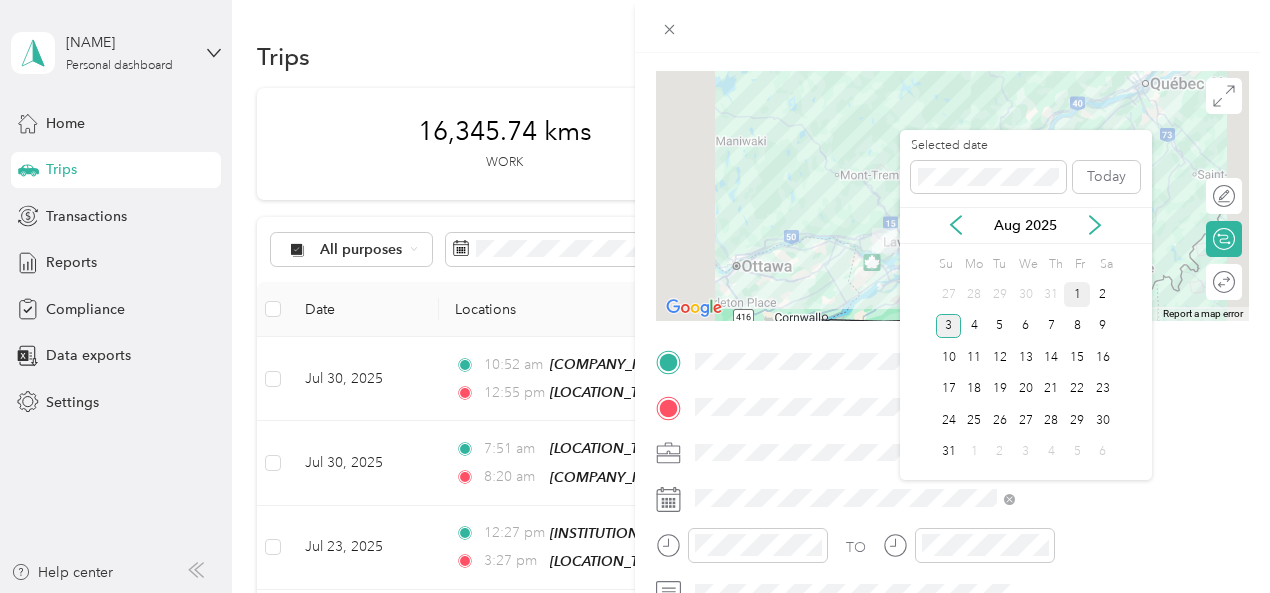click on "1" at bounding box center (1077, 294) 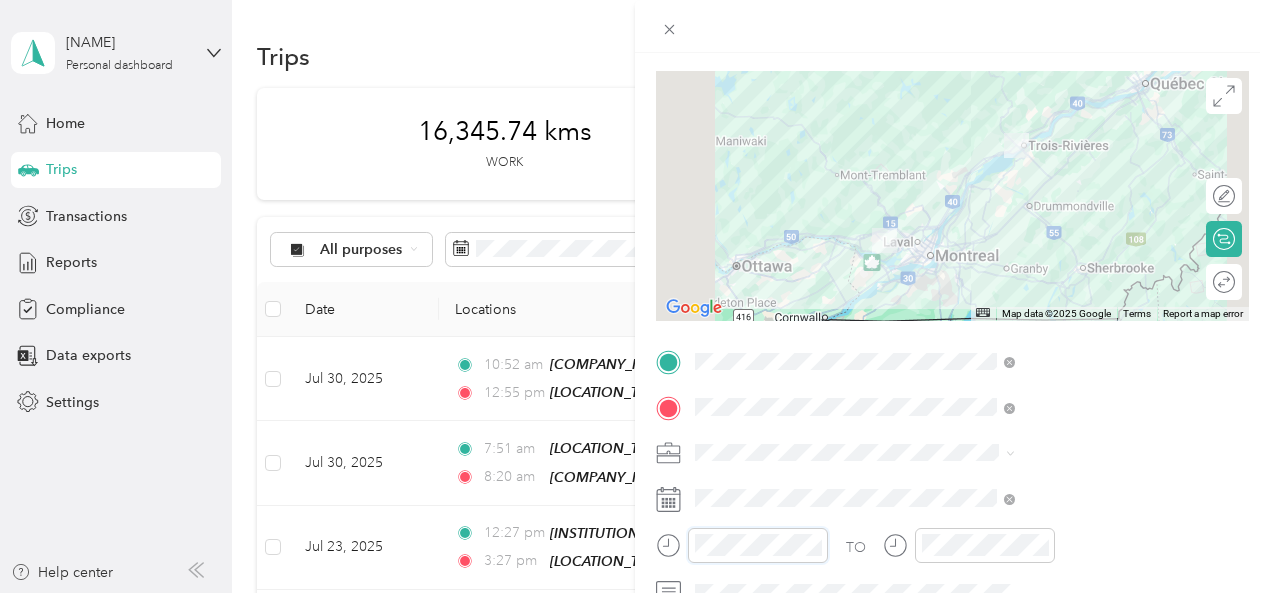 scroll, scrollTop: 56, scrollLeft: 0, axis: vertical 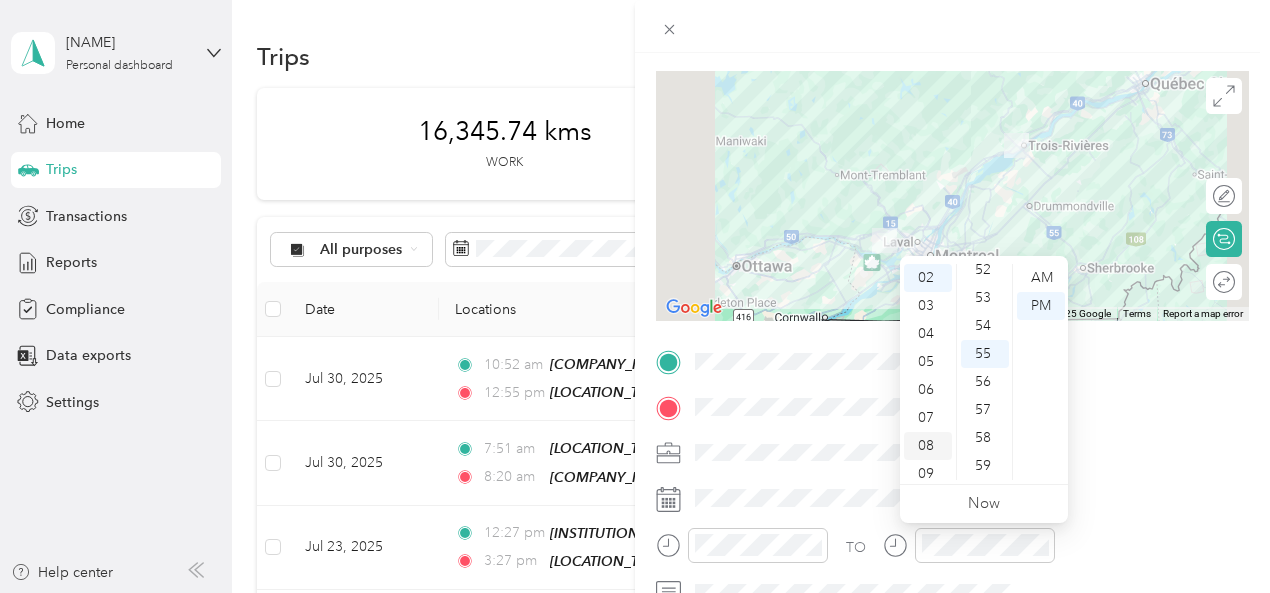 click on "08" at bounding box center [928, 446] 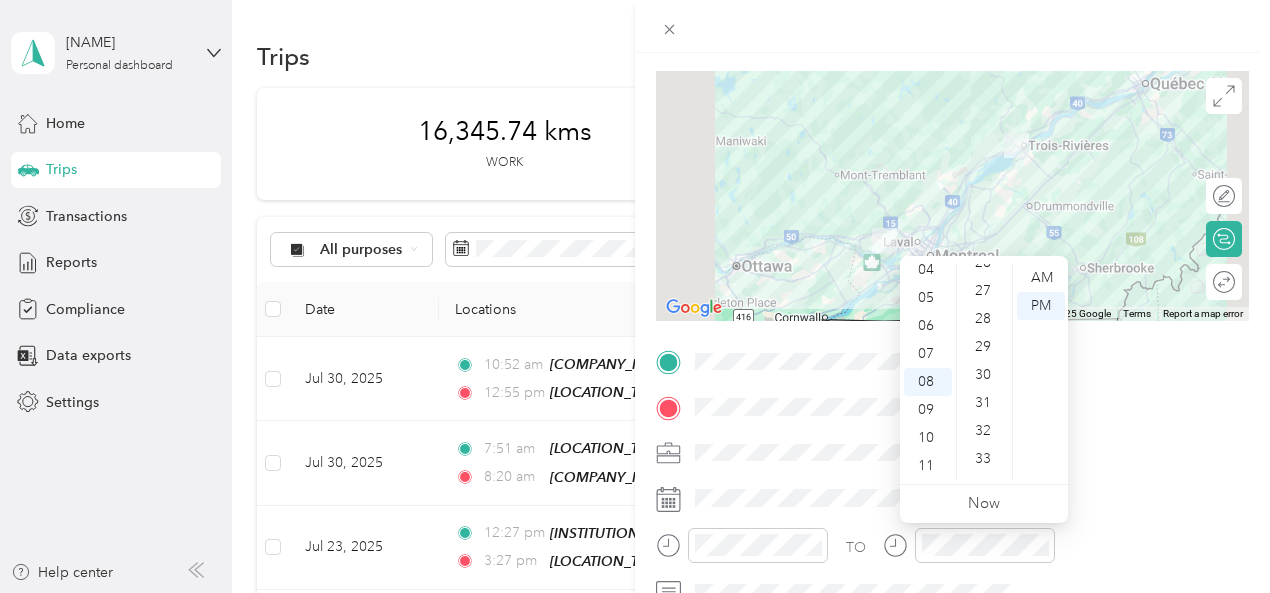 scroll, scrollTop: 697, scrollLeft: 0, axis: vertical 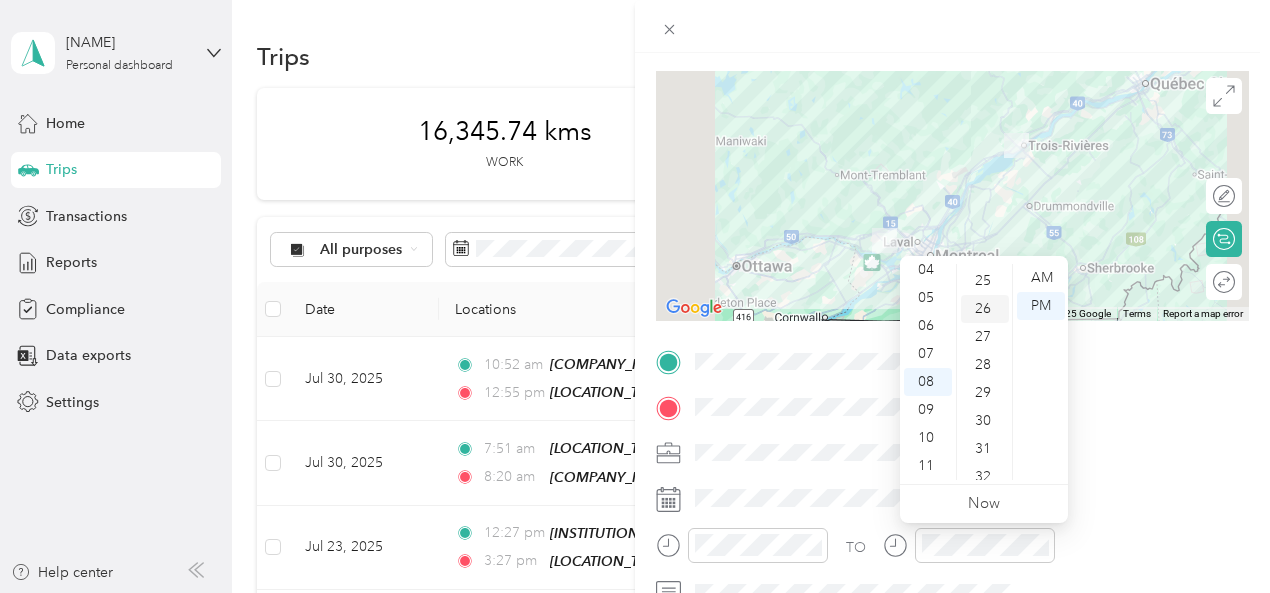 click on "26" at bounding box center (985, 309) 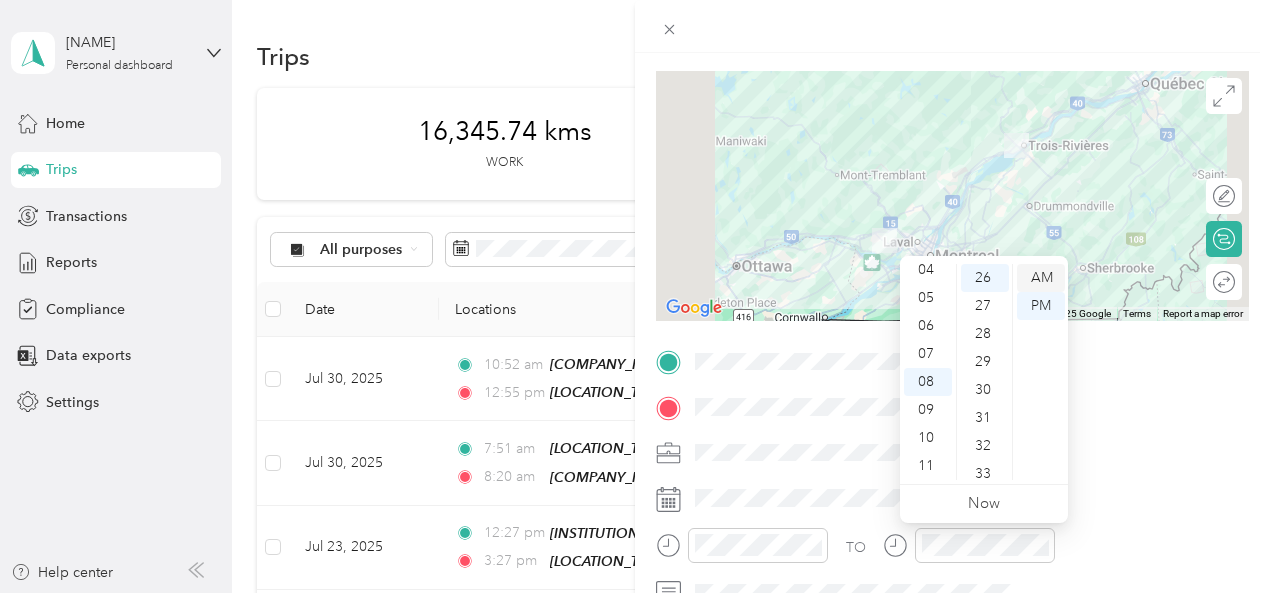 click on "AM" at bounding box center (1041, 278) 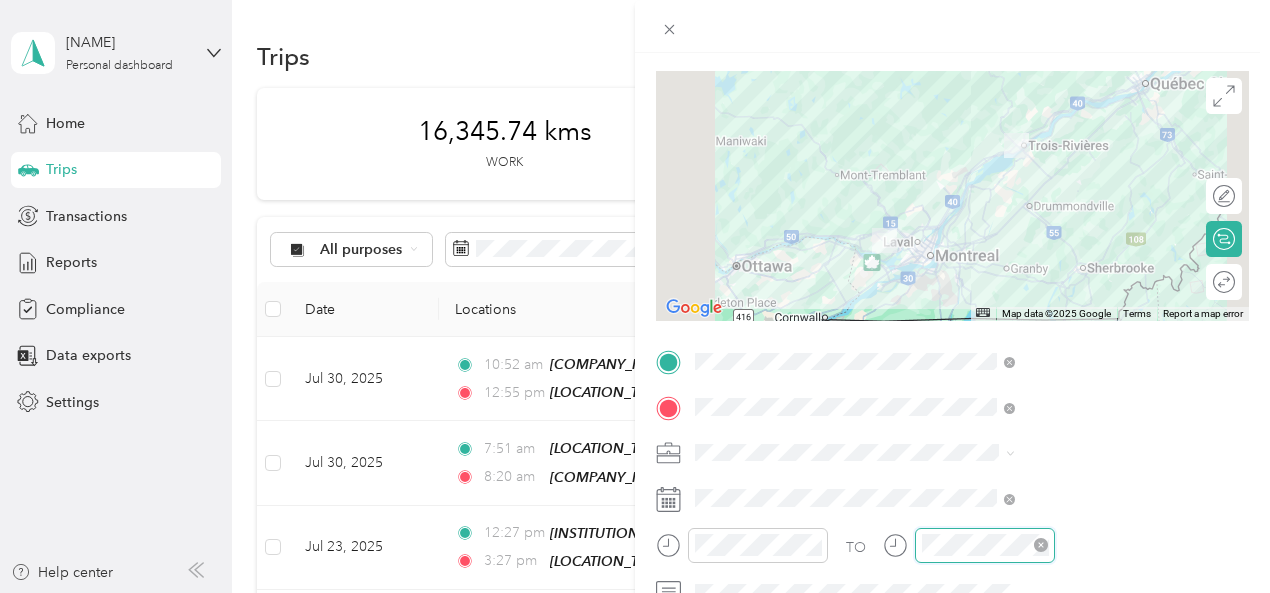 scroll, scrollTop: 54, scrollLeft: 0, axis: vertical 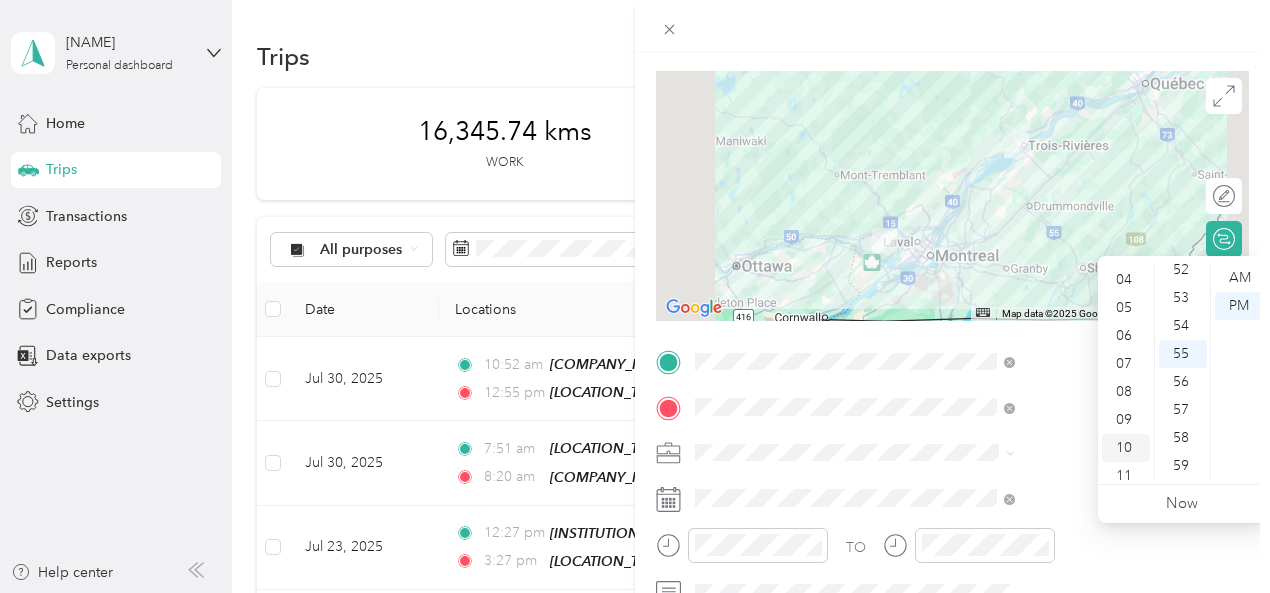 click on "10" at bounding box center [1126, 448] 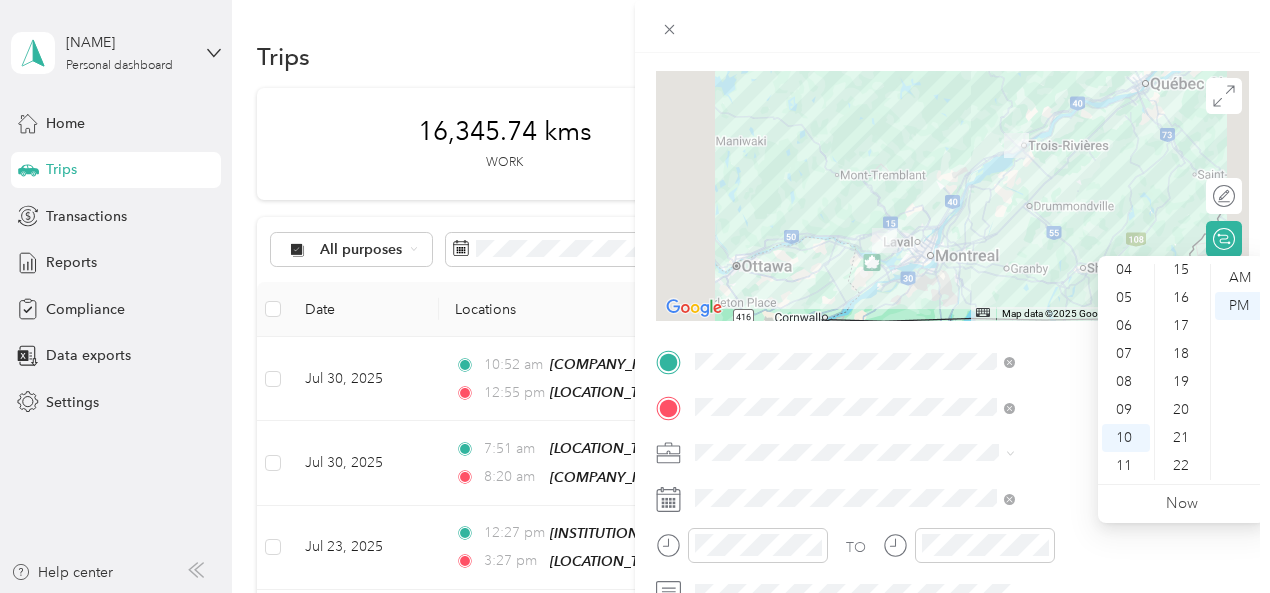 scroll, scrollTop: 364, scrollLeft: 0, axis: vertical 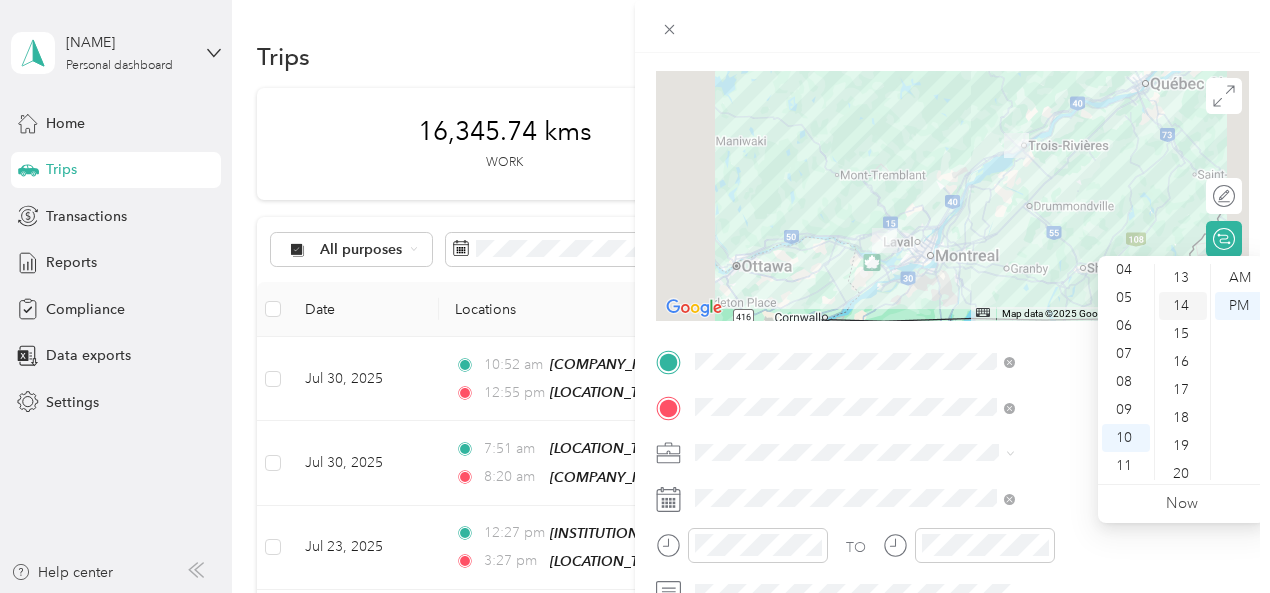 click on "14" at bounding box center (1183, 306) 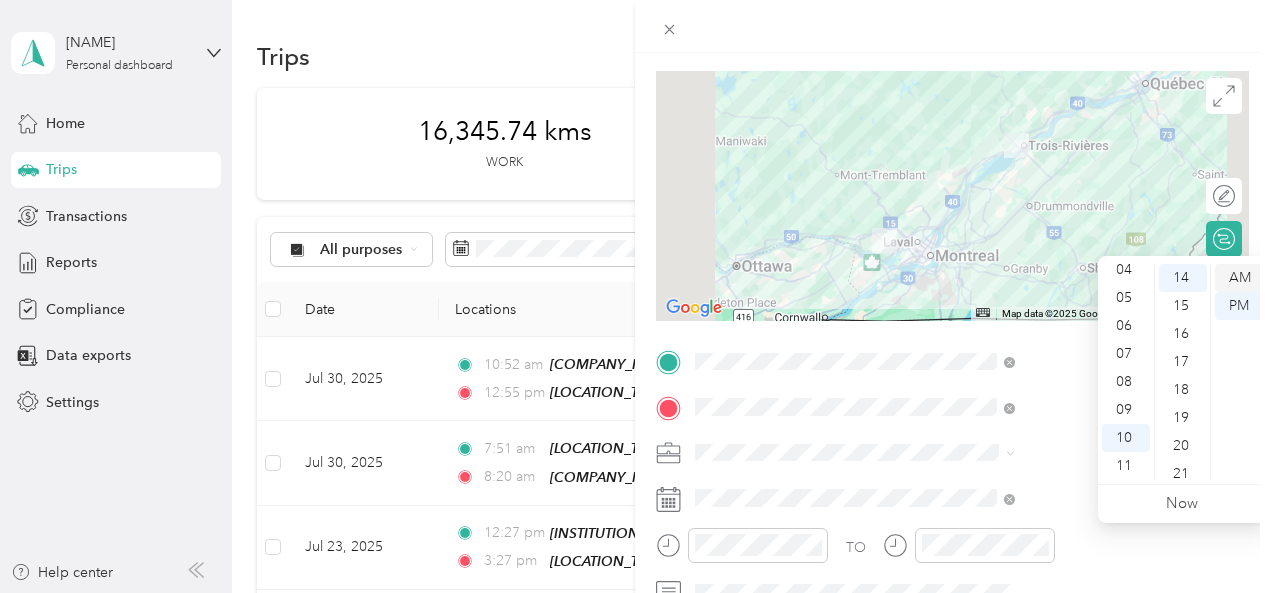 click on "AM" at bounding box center (1239, 278) 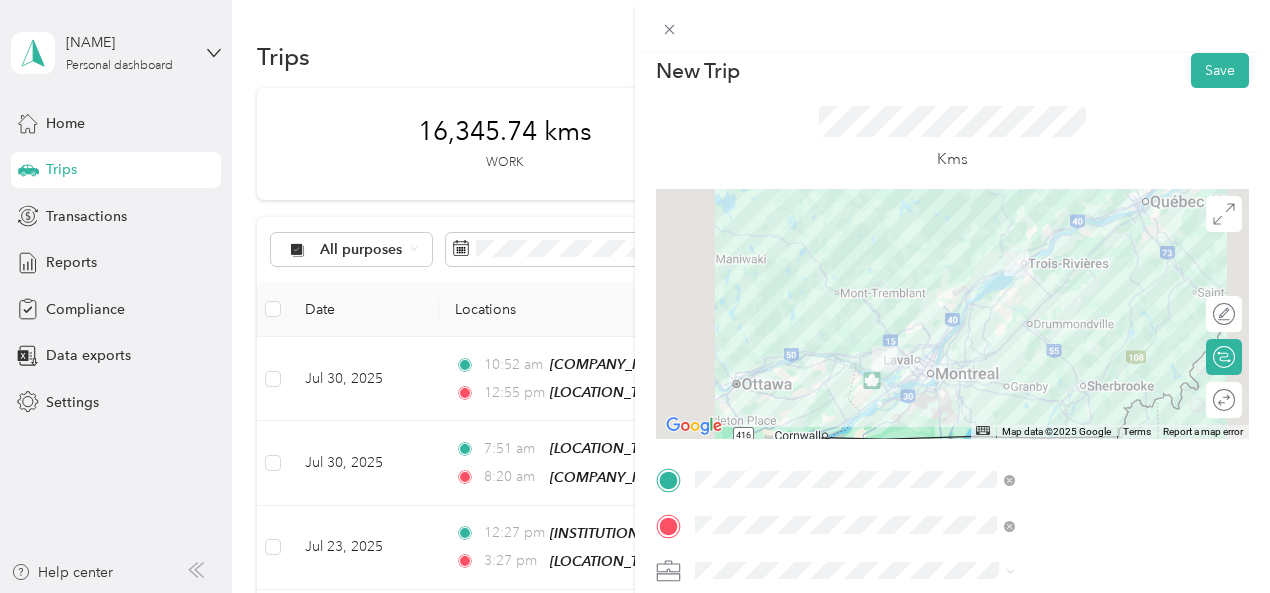 scroll, scrollTop: 0, scrollLeft: 0, axis: both 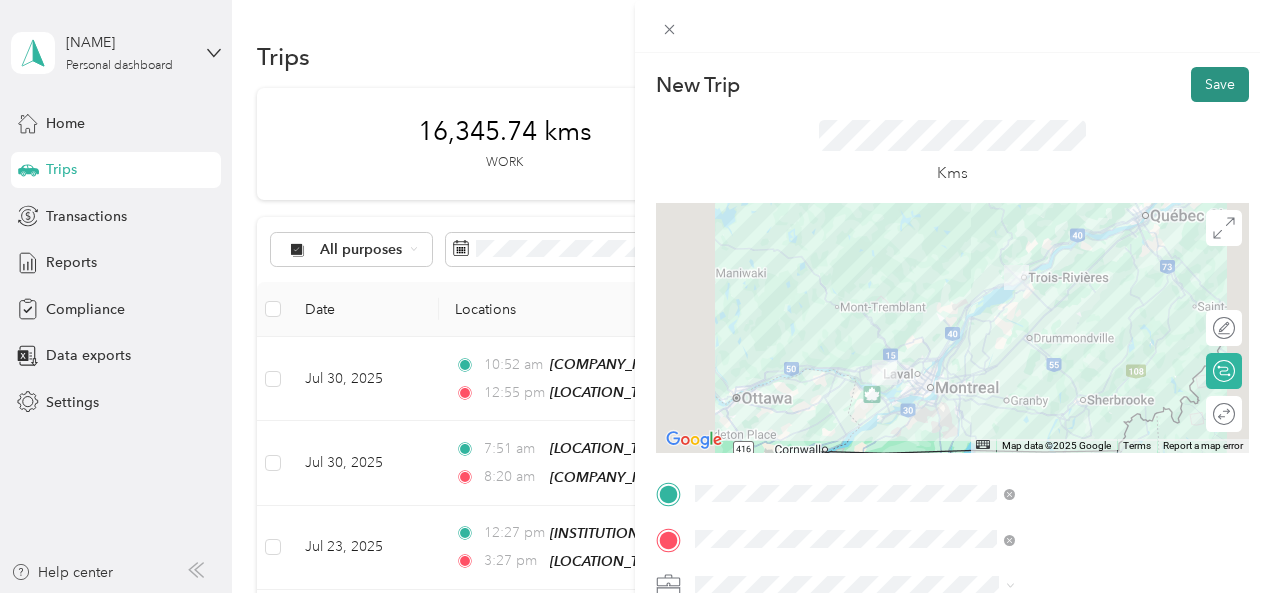 click on "Save" at bounding box center (1220, 84) 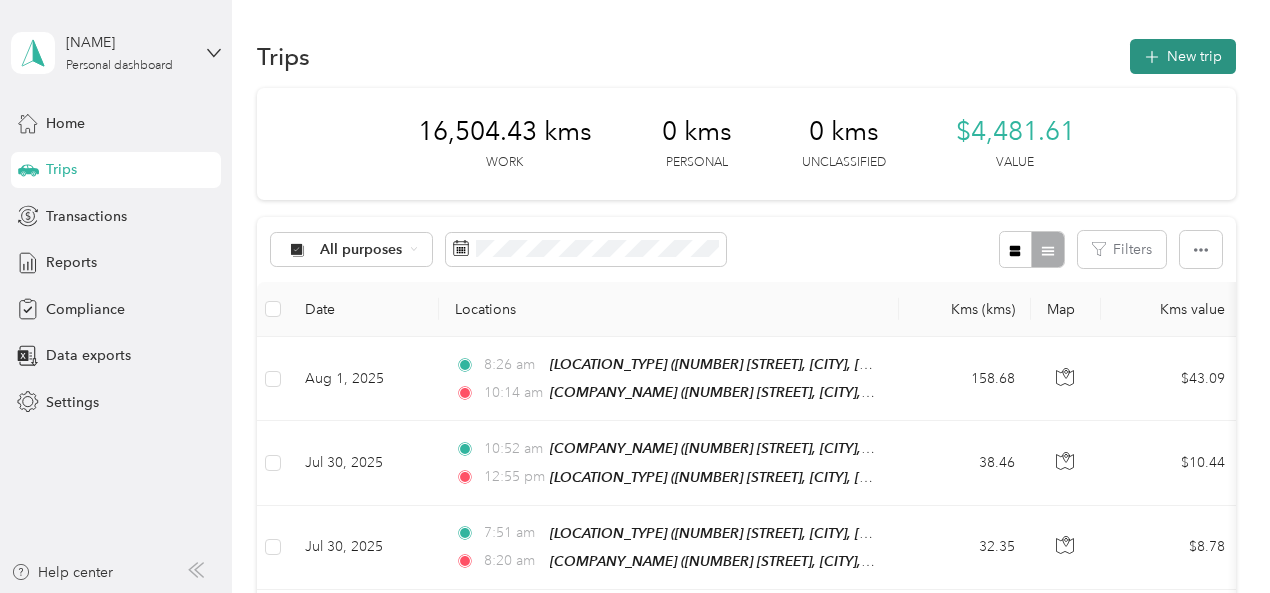 click 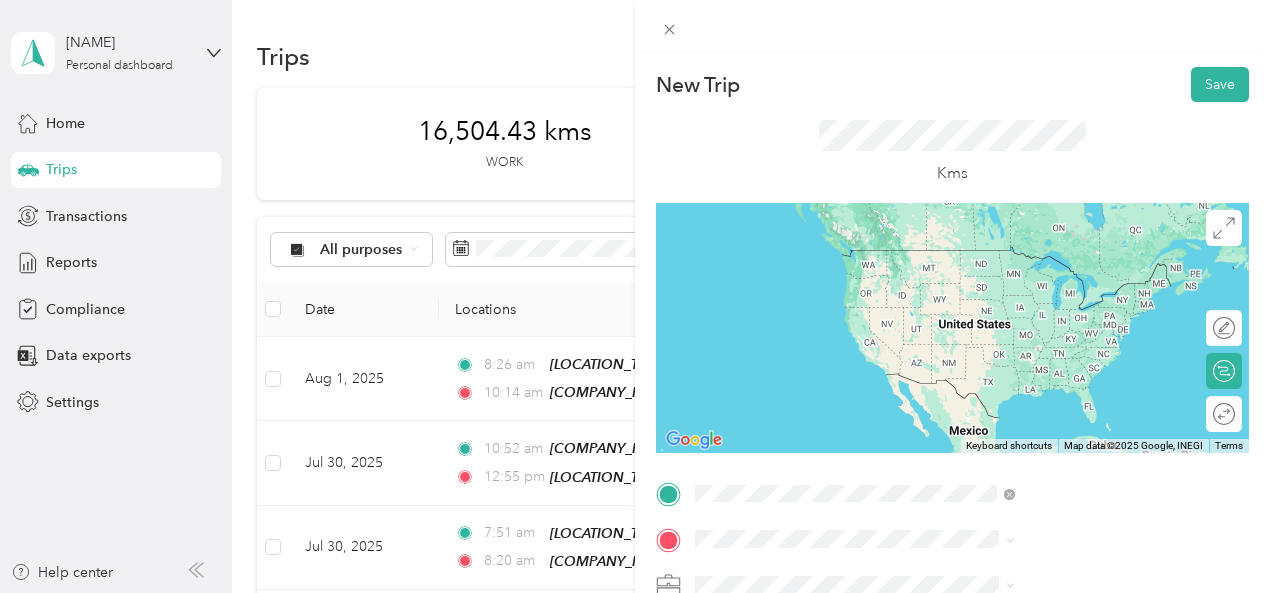 click on "[COMPANY_NAME] [NUMBER] [STREET], [CITY], [POSTAL_CODE], [CITY], [PROVINCE], [COUNTRY]" at bounding box center [1081, 395] 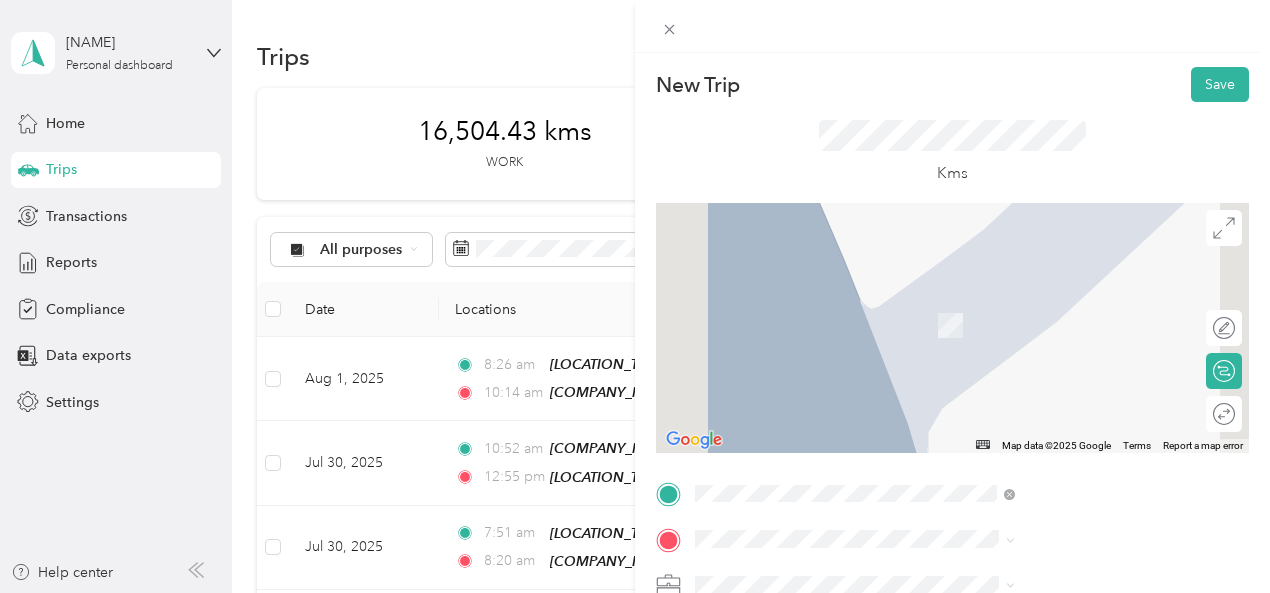 click on "[INSTITUTION_NAME] [CITY]" at bounding box center (1040, 506) 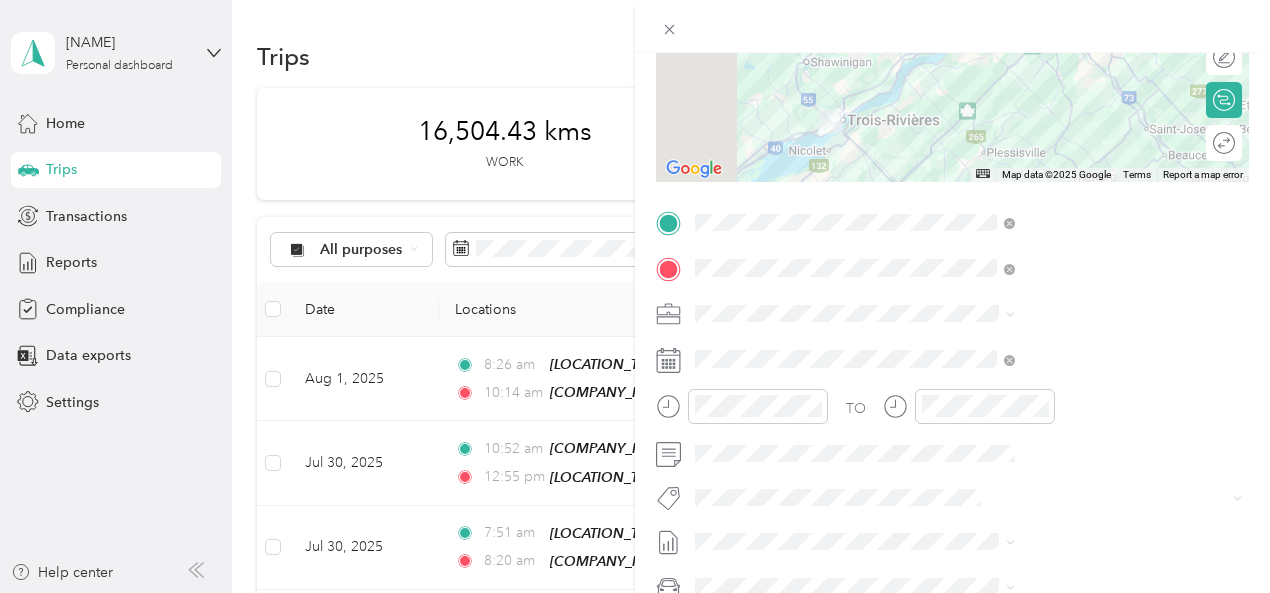 scroll, scrollTop: 276, scrollLeft: 0, axis: vertical 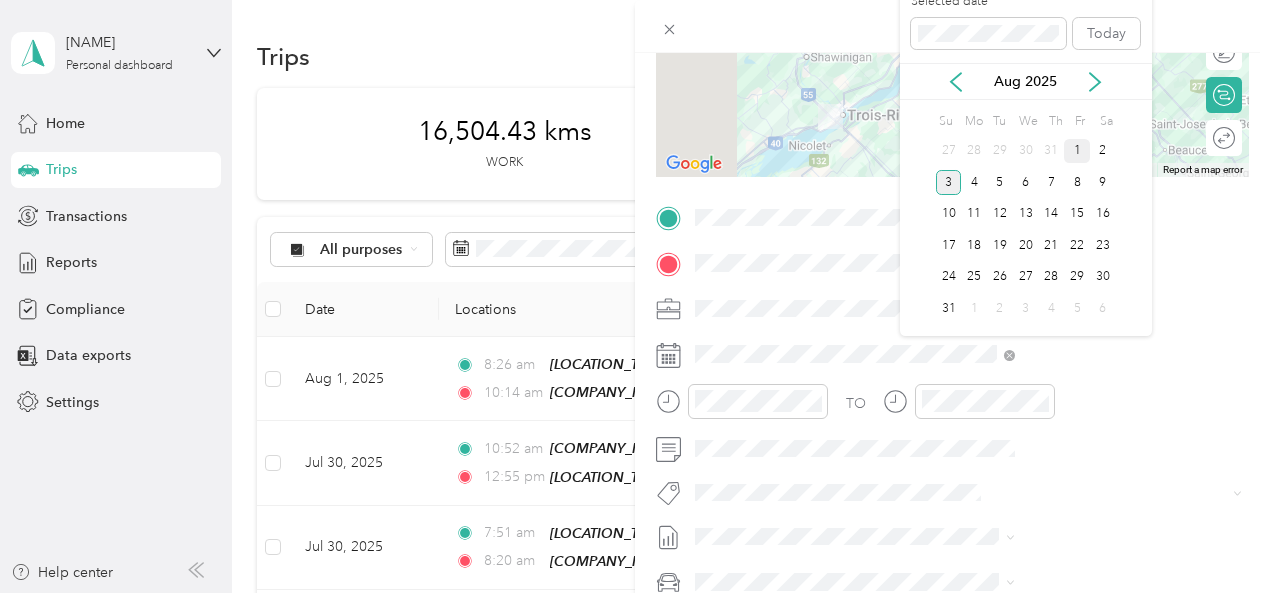 click on "1" at bounding box center [1077, 151] 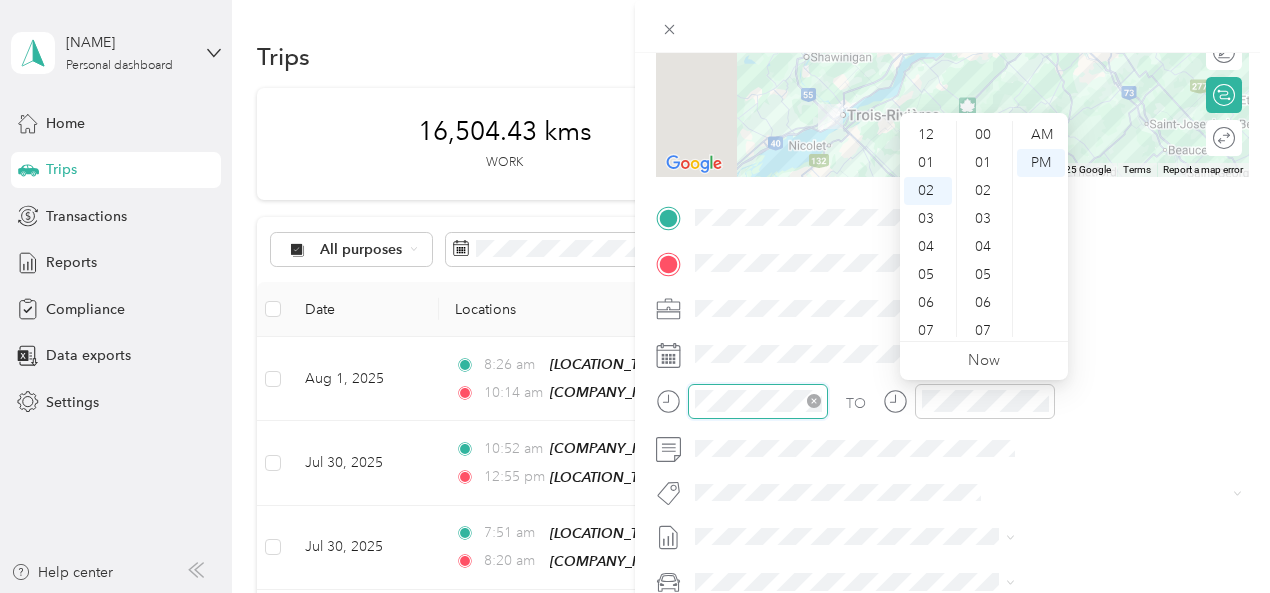 scroll, scrollTop: 56, scrollLeft: 0, axis: vertical 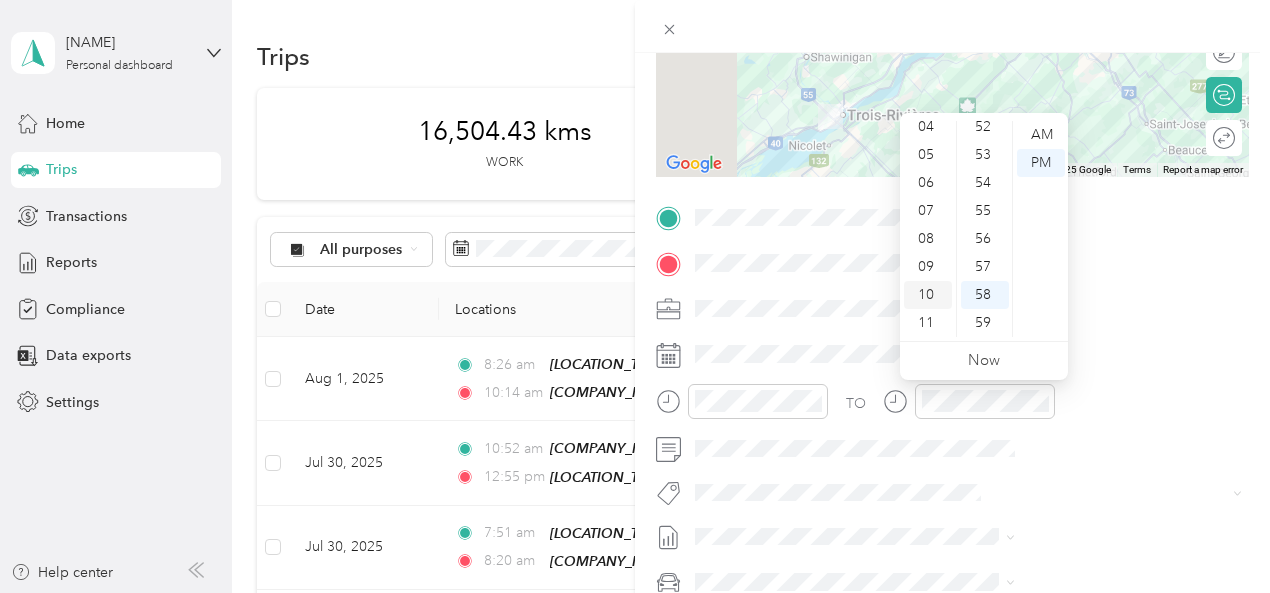 click on "10" at bounding box center [928, 295] 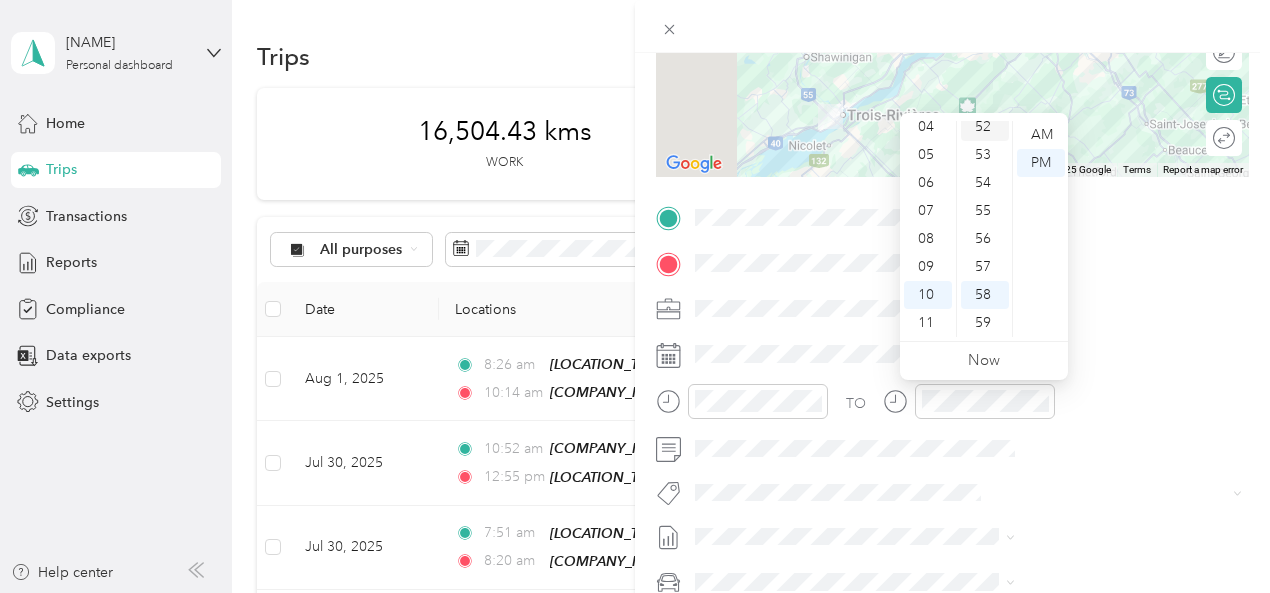 click on "52" at bounding box center [985, 127] 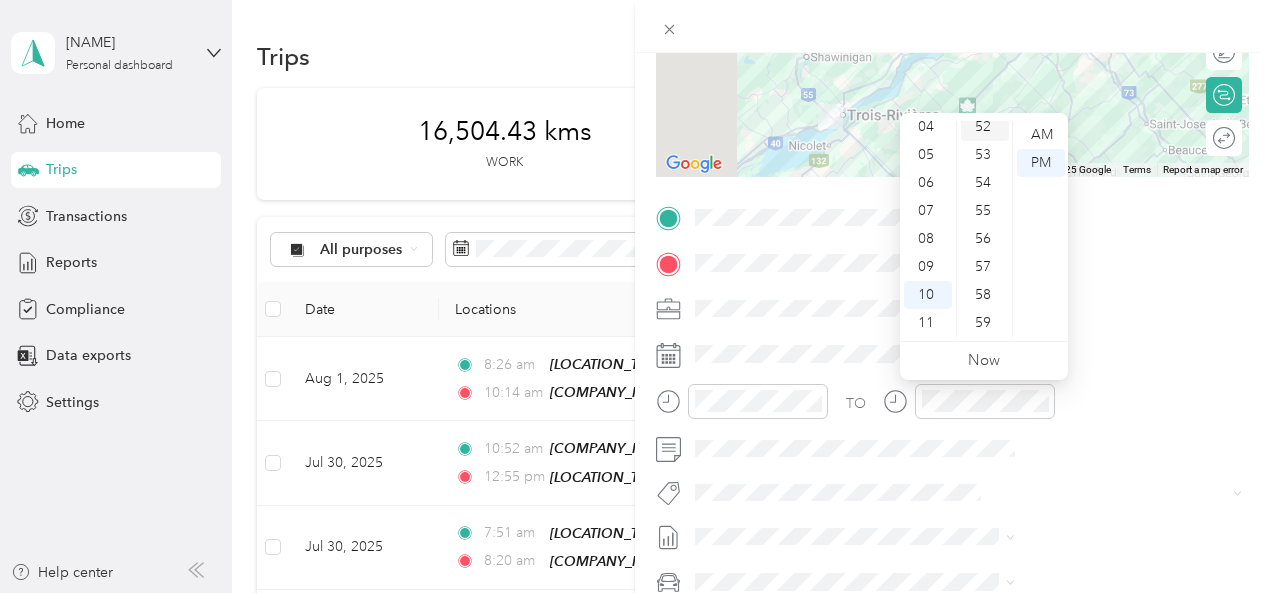 scroll, scrollTop: 1456, scrollLeft: 0, axis: vertical 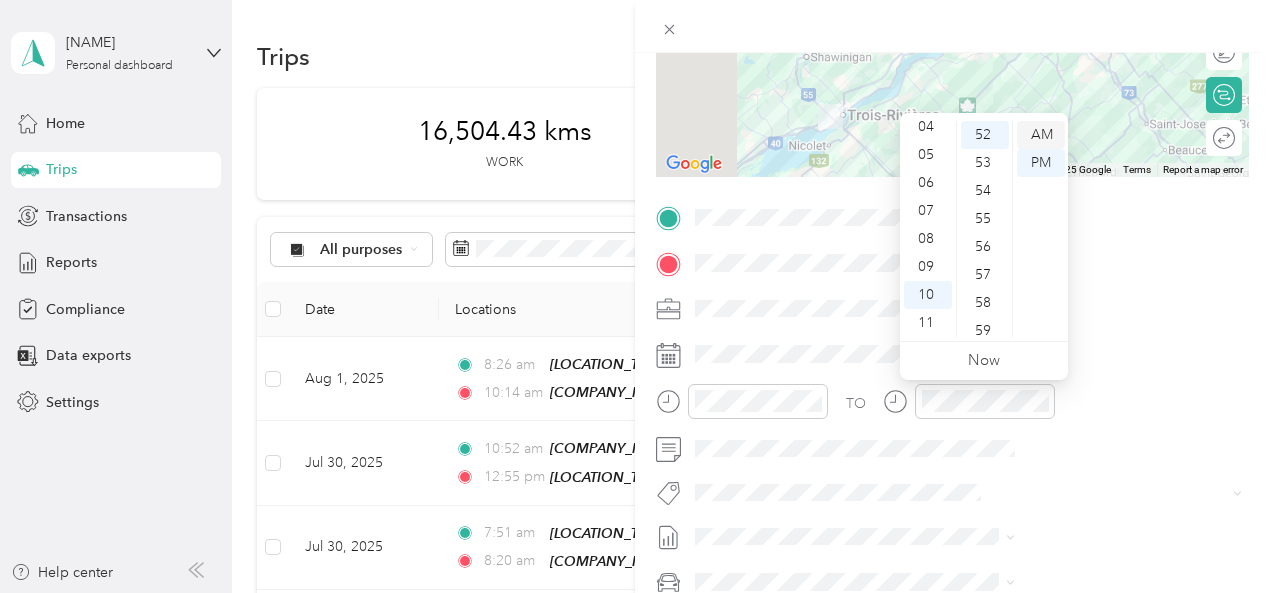 click on "AM" at bounding box center [1041, 135] 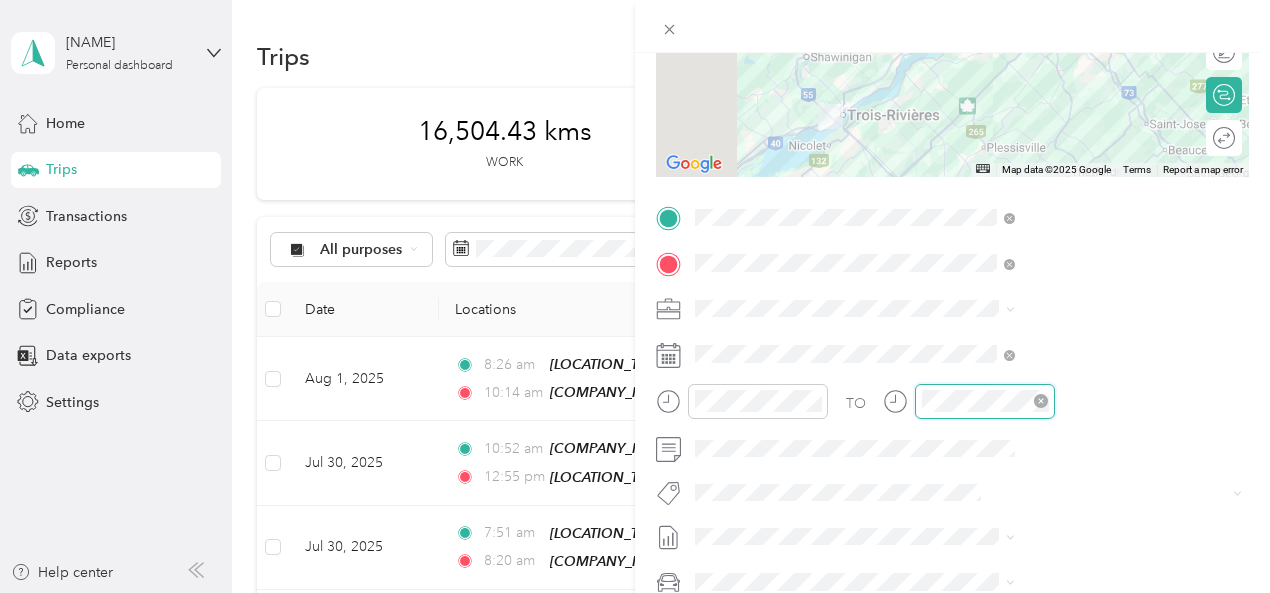 scroll, scrollTop: 56, scrollLeft: 0, axis: vertical 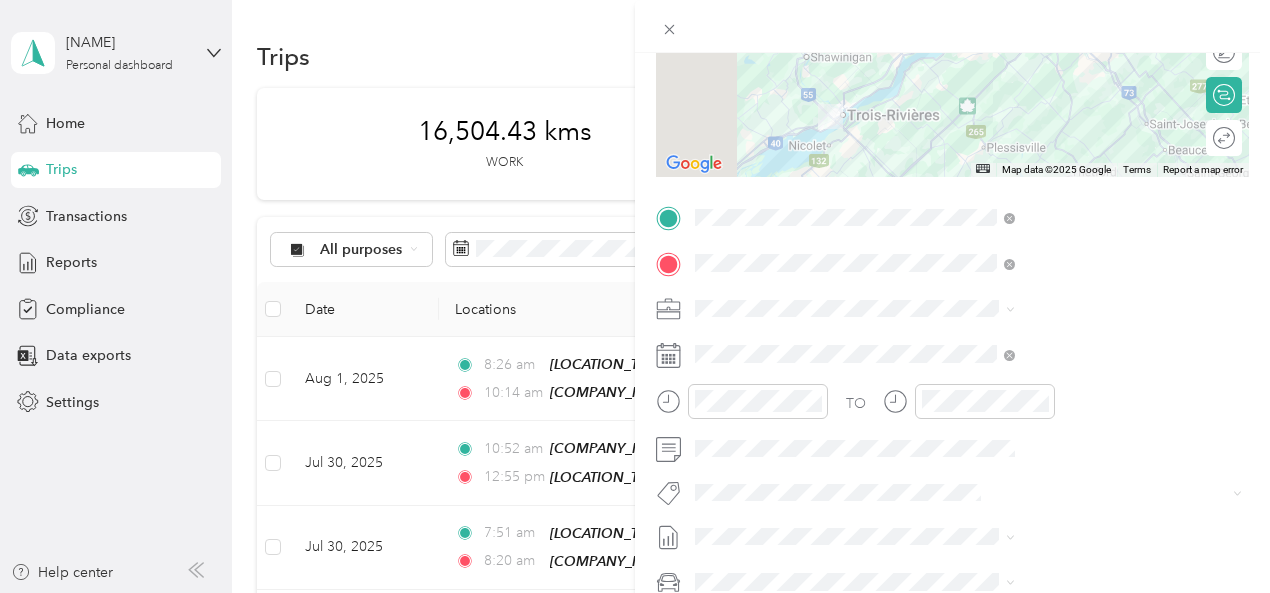 click at bounding box center [952, 26] 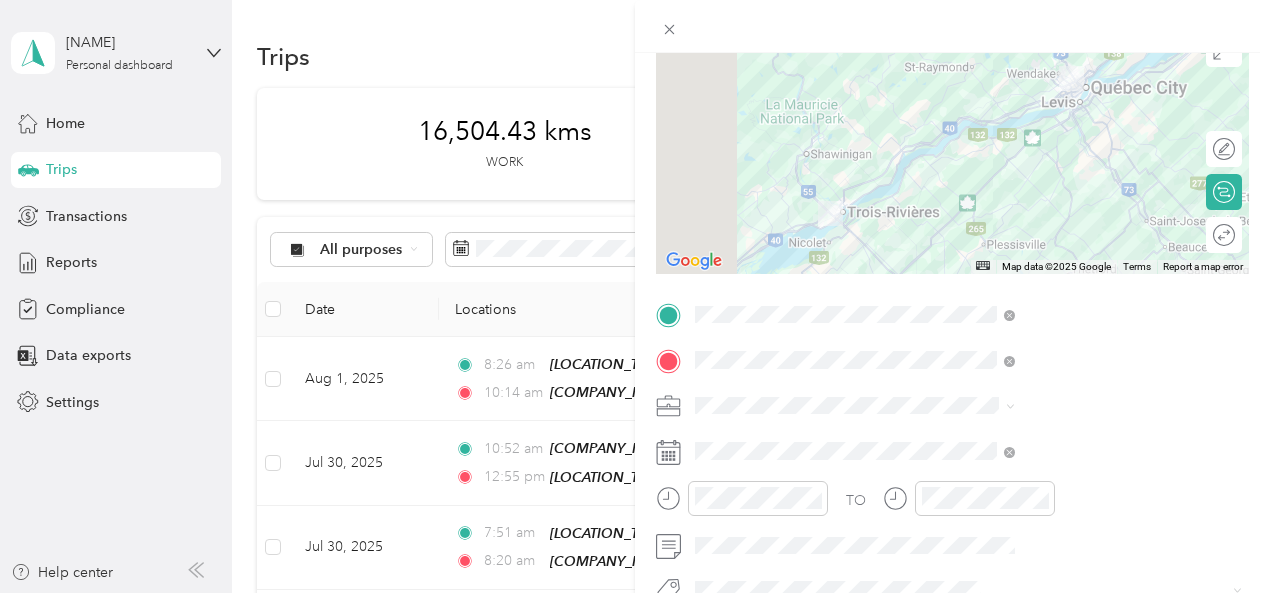 scroll, scrollTop: 0, scrollLeft: 0, axis: both 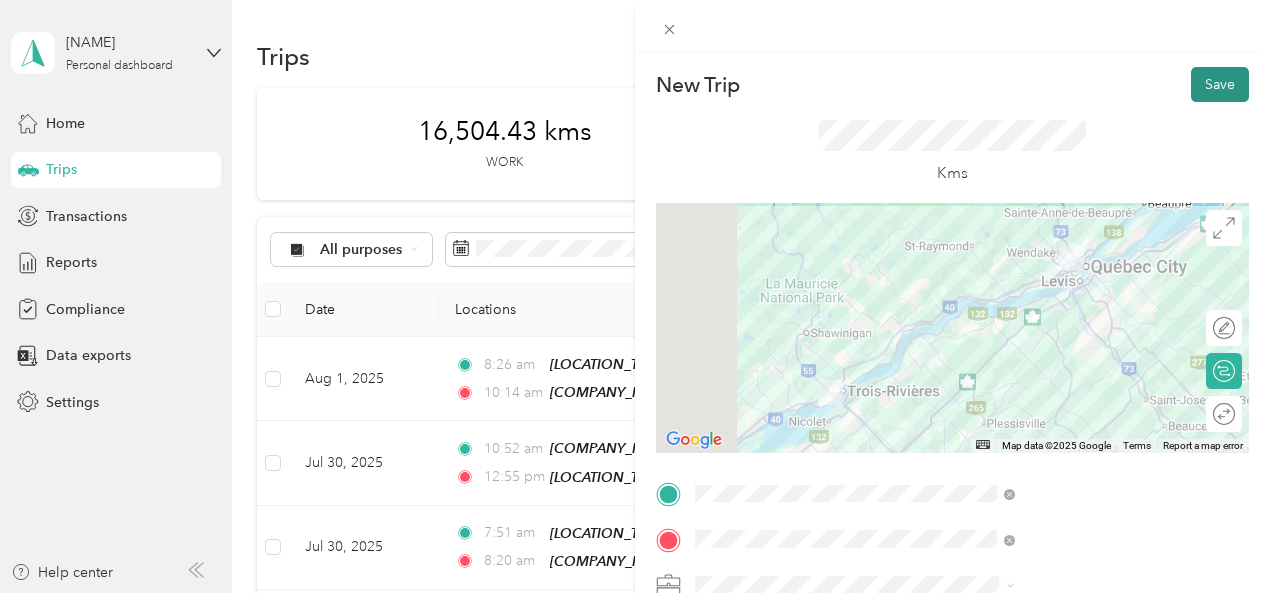 click on "Save" at bounding box center [1220, 84] 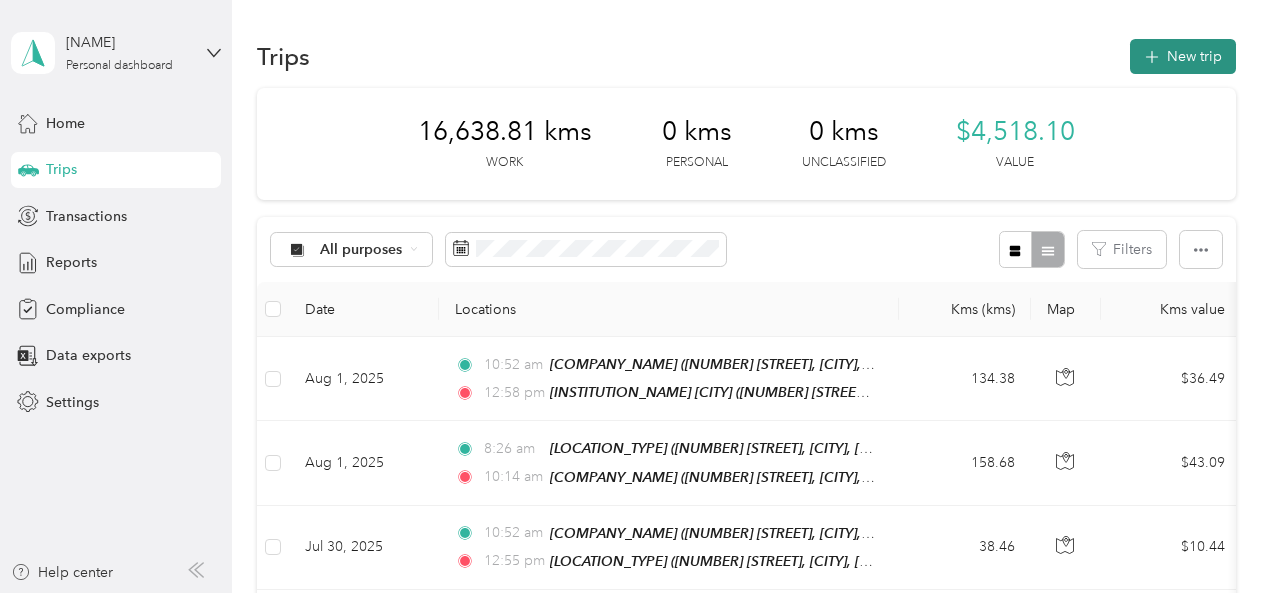 click on "New trip" at bounding box center [1183, 56] 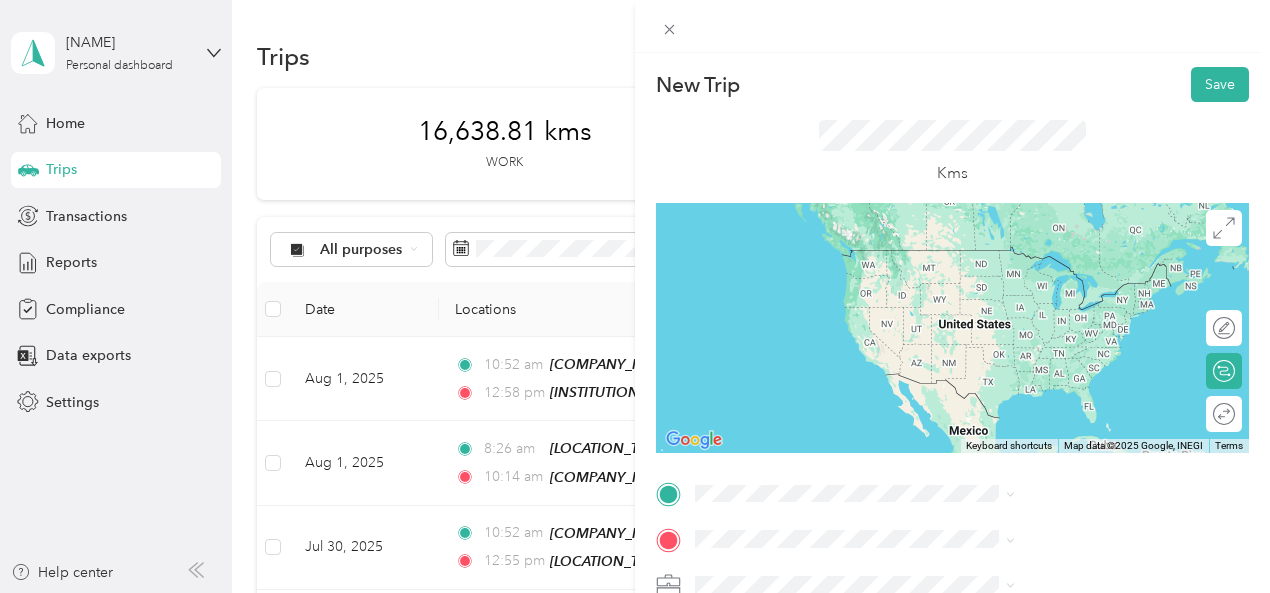 click on "[INSTITUTION_NAME] [CITY]" at bounding box center [1040, 459] 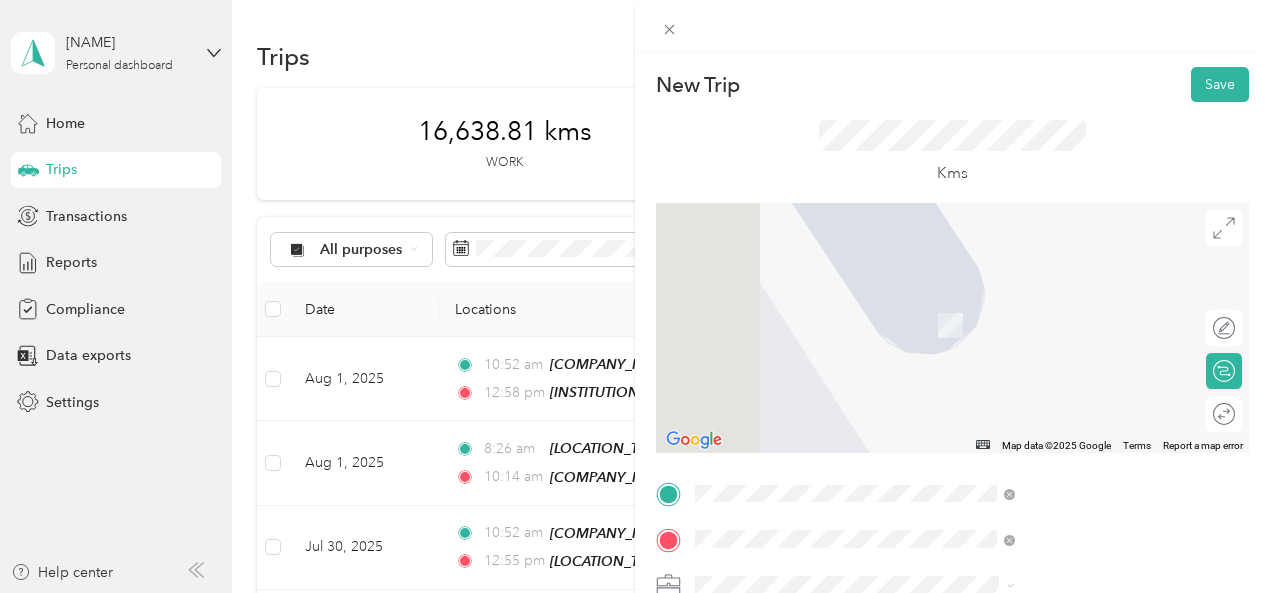 click on "[NUMBER] [STREET], [CITY], [POSTAL_CODE], [CITY], [PROVINCE], [COUNTRY]" at bounding box center [1066, 346] 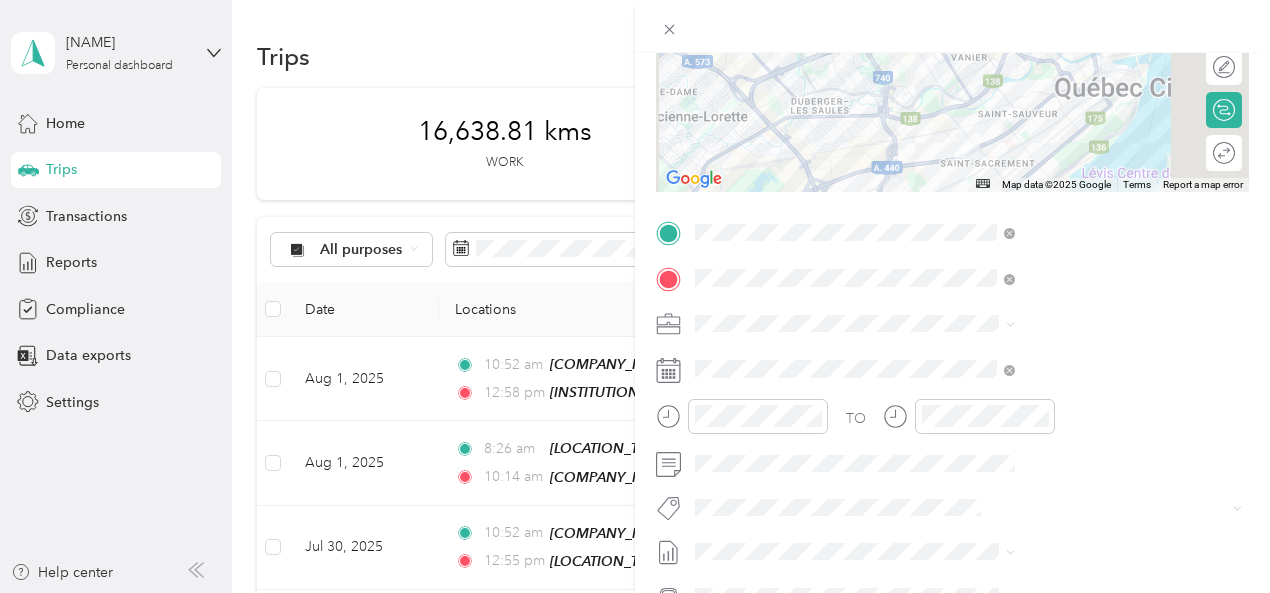 scroll, scrollTop: 306, scrollLeft: 0, axis: vertical 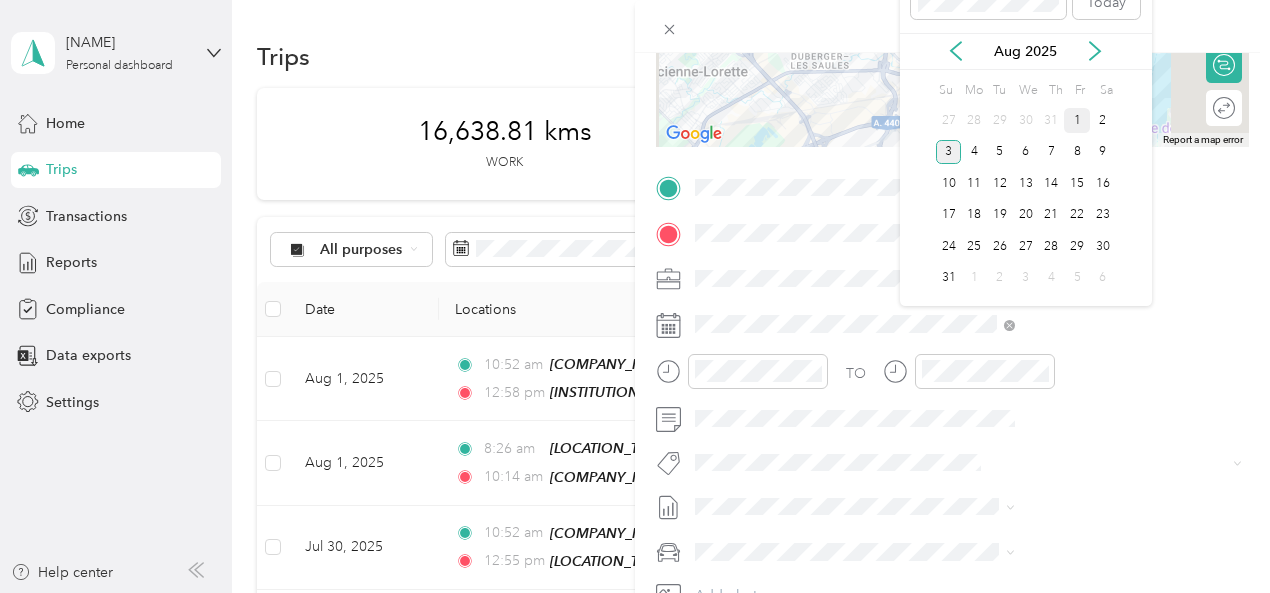 click on "1" at bounding box center [1077, 120] 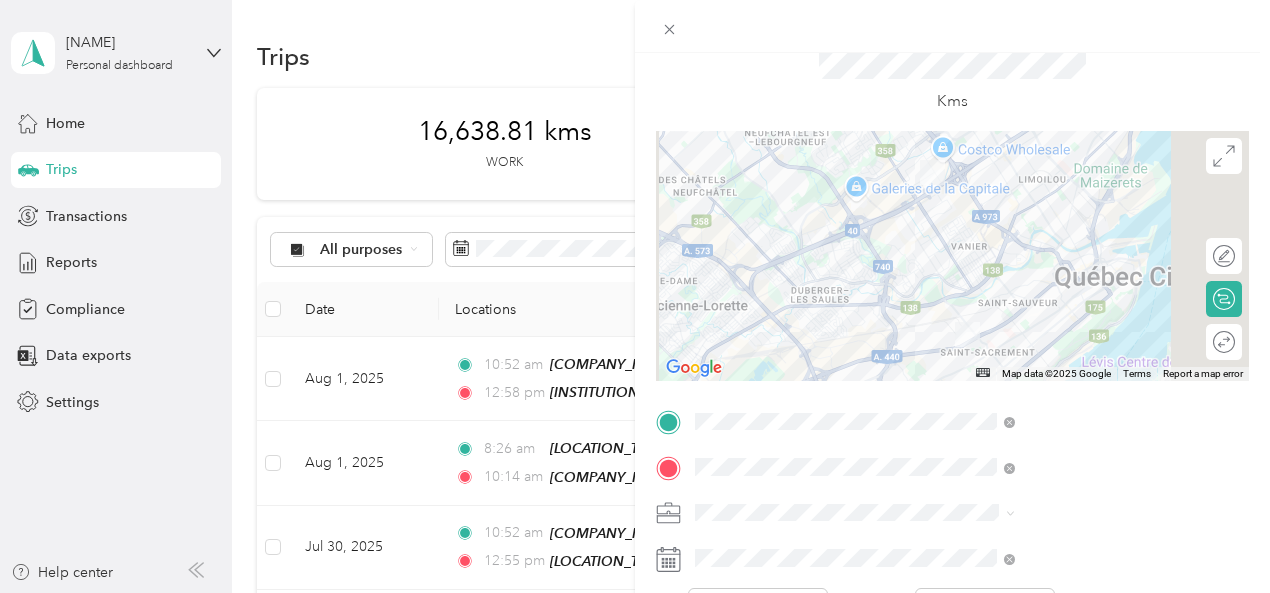 scroll, scrollTop: 0, scrollLeft: 0, axis: both 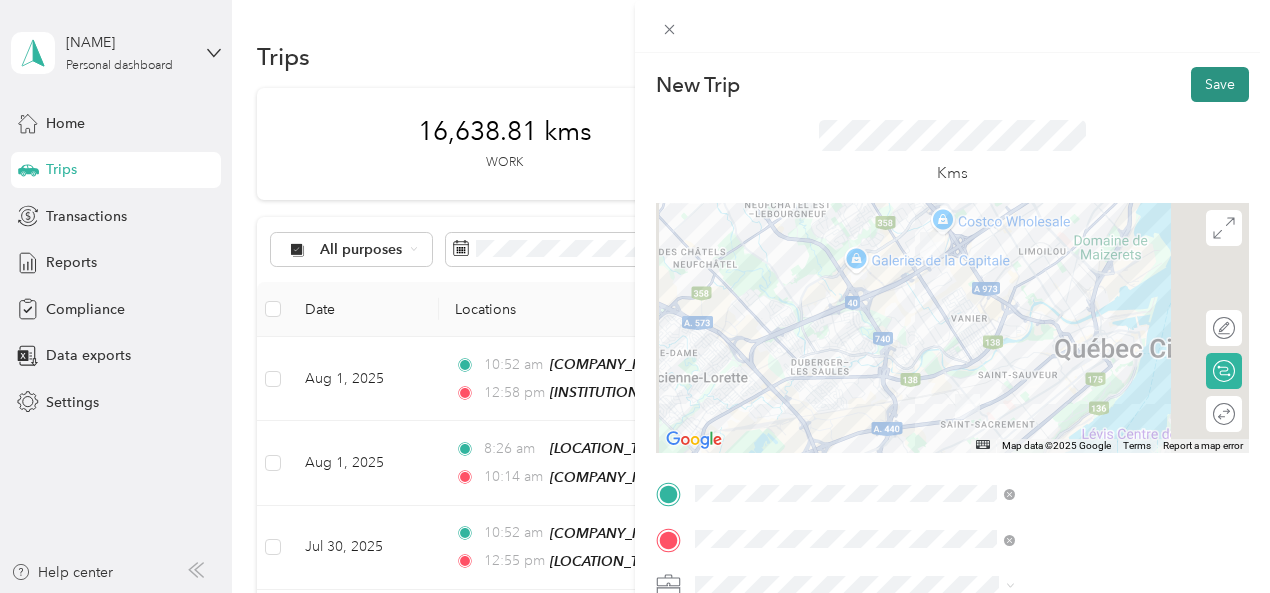 click on "Save" at bounding box center [1220, 84] 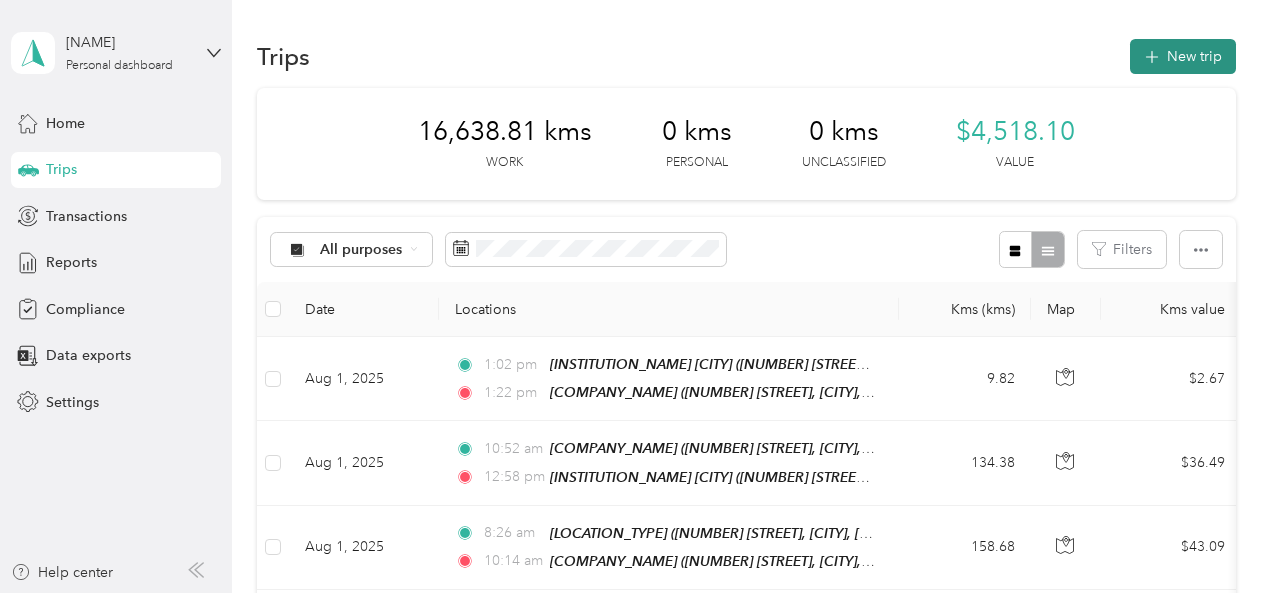 click 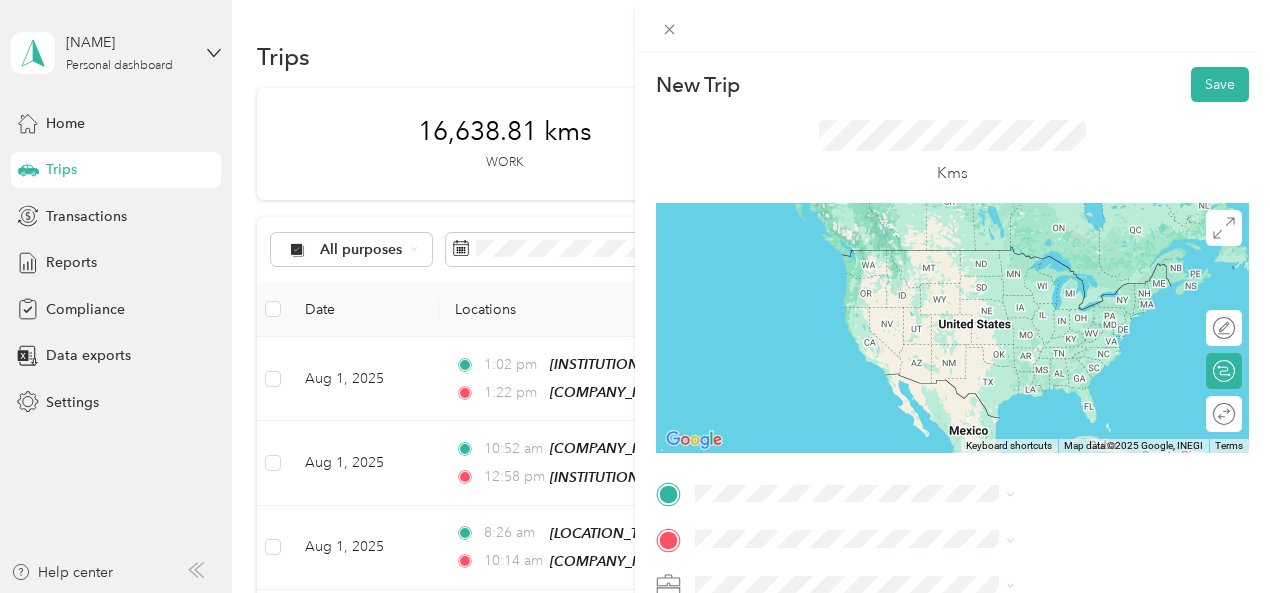 click on "[NUMBER] [STREET], [CITY], [POSTAL_CODE], [CITY], [PROVINCE], [COUNTRY]" at bounding box center [1066, 290] 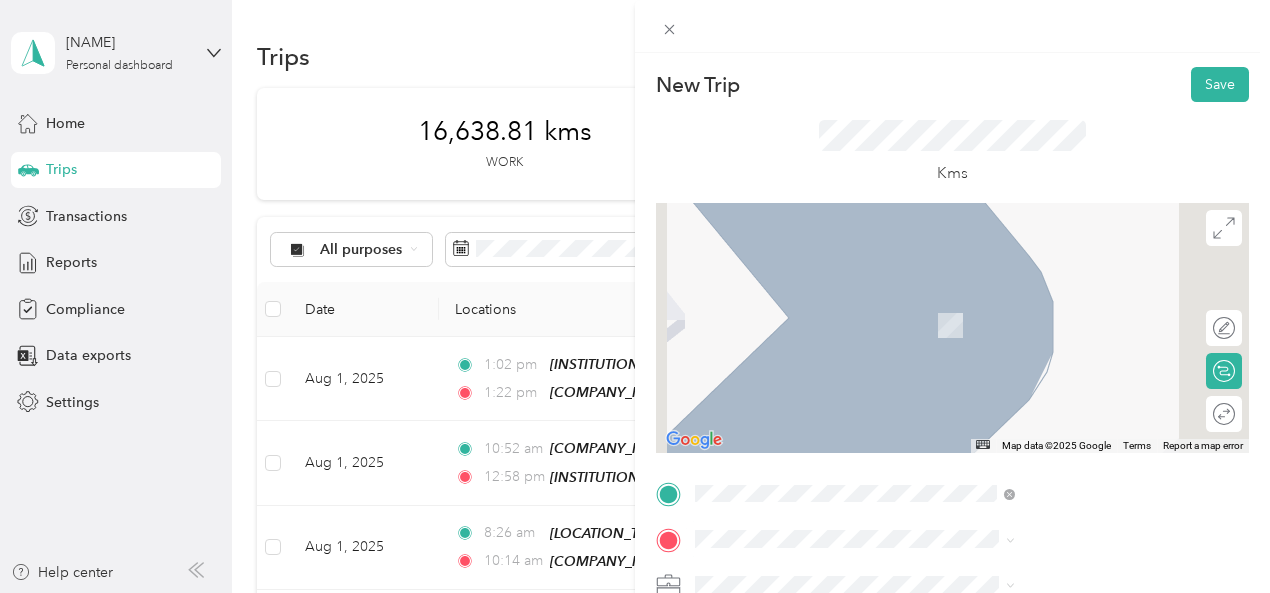 click on "[NUMBER] [STREET], [CITY], [POSTAL_CODE], [CITY], [PROVINCE], [COUNTRY]" at bounding box center [1066, 336] 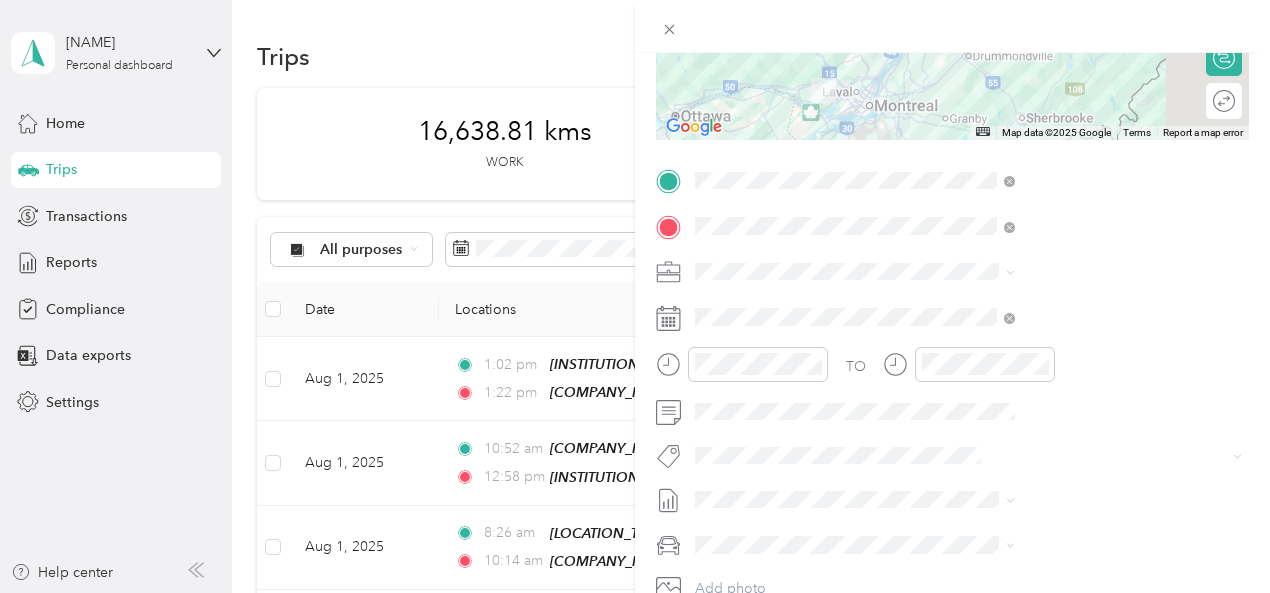 scroll, scrollTop: 308, scrollLeft: 0, axis: vertical 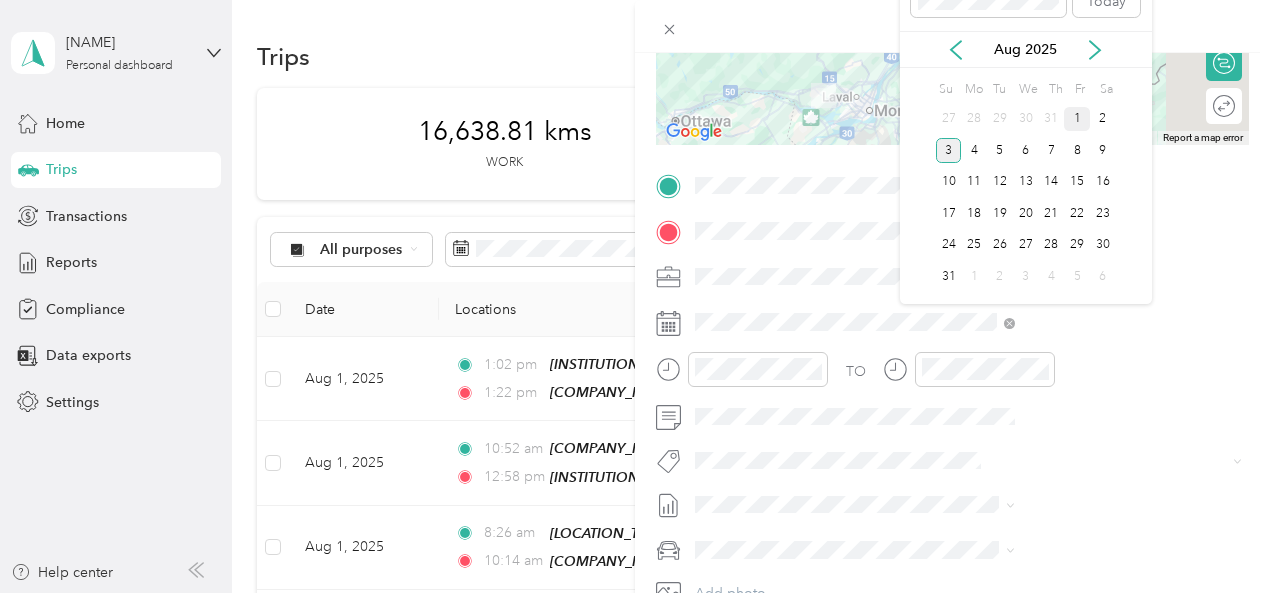 click on "1" at bounding box center (1077, 119) 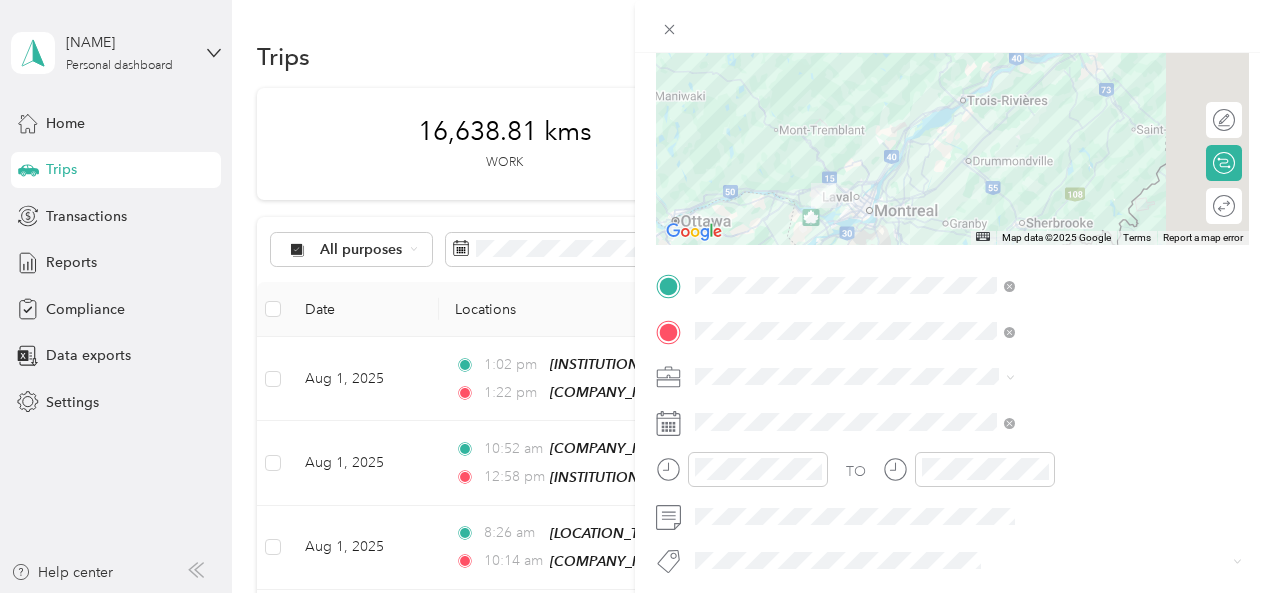 scroll, scrollTop: 207, scrollLeft: 0, axis: vertical 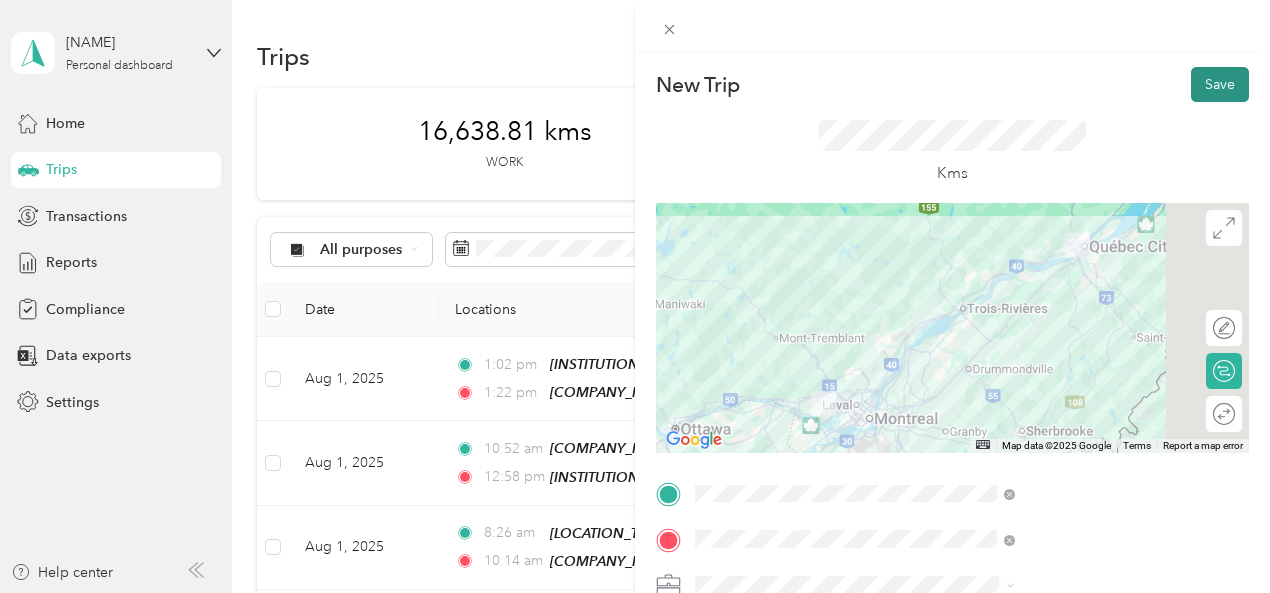 click on "Save" at bounding box center (1220, 84) 